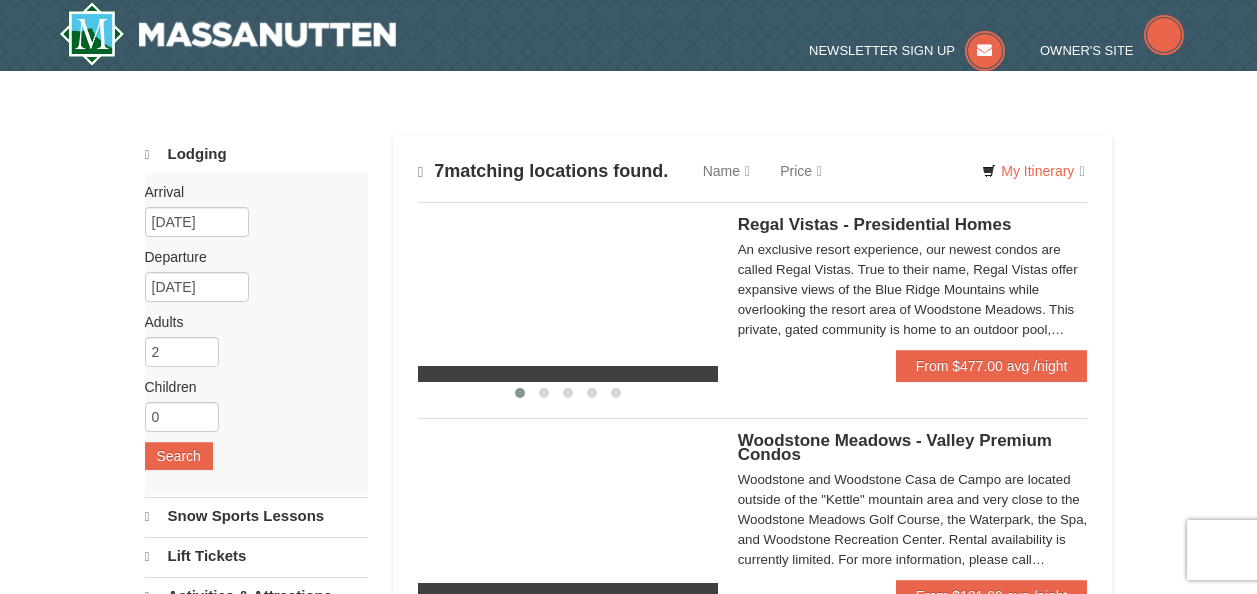 scroll, scrollTop: 0, scrollLeft: 0, axis: both 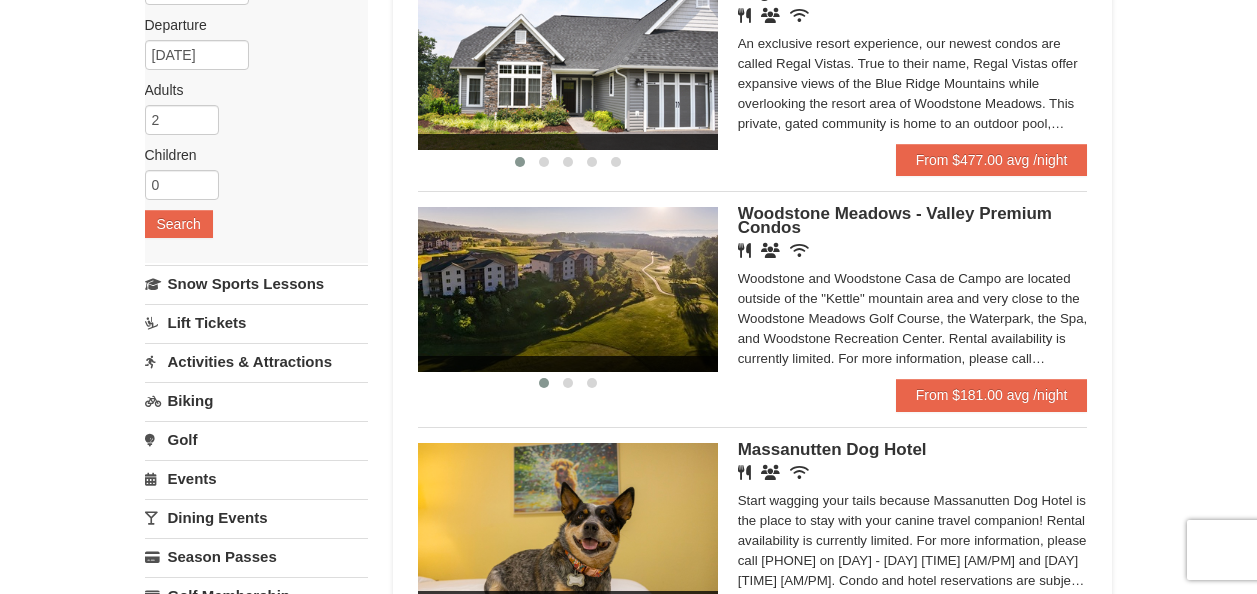 click at bounding box center [568, 289] 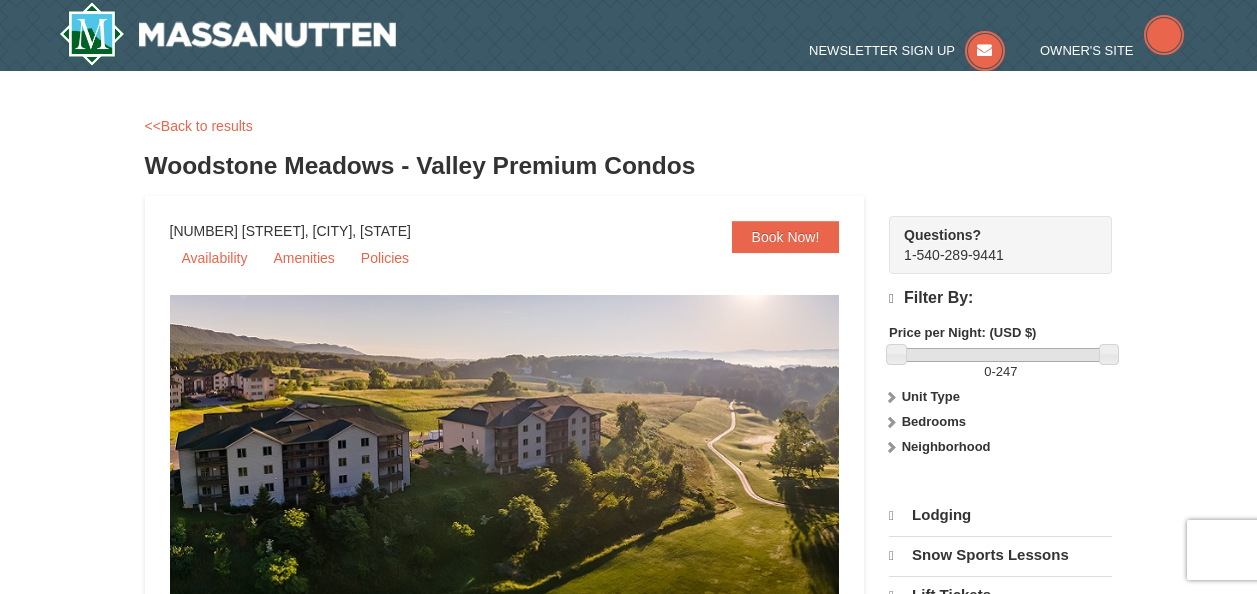 scroll, scrollTop: 0, scrollLeft: 0, axis: both 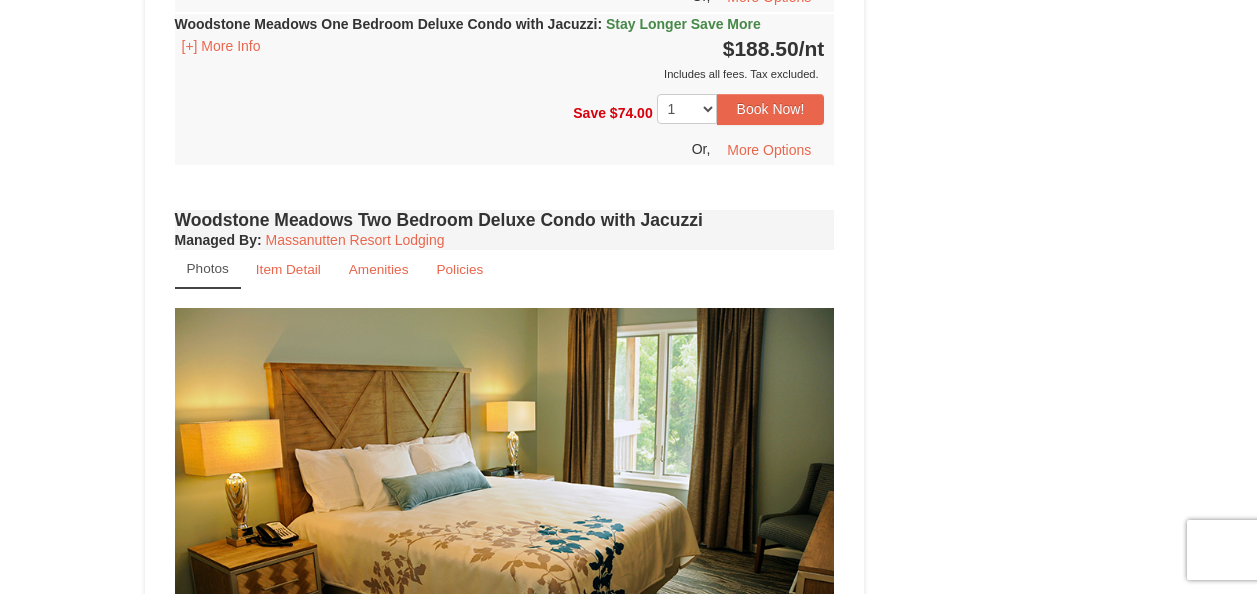 click at bounding box center [505, 488] 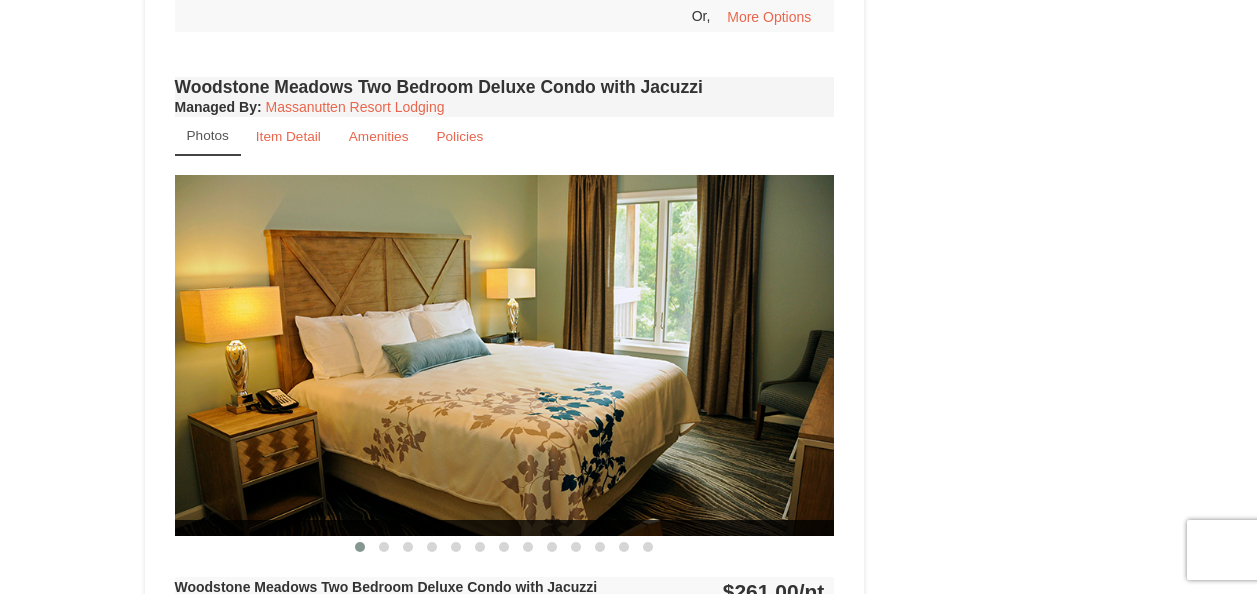 scroll, scrollTop: 2653, scrollLeft: 0, axis: vertical 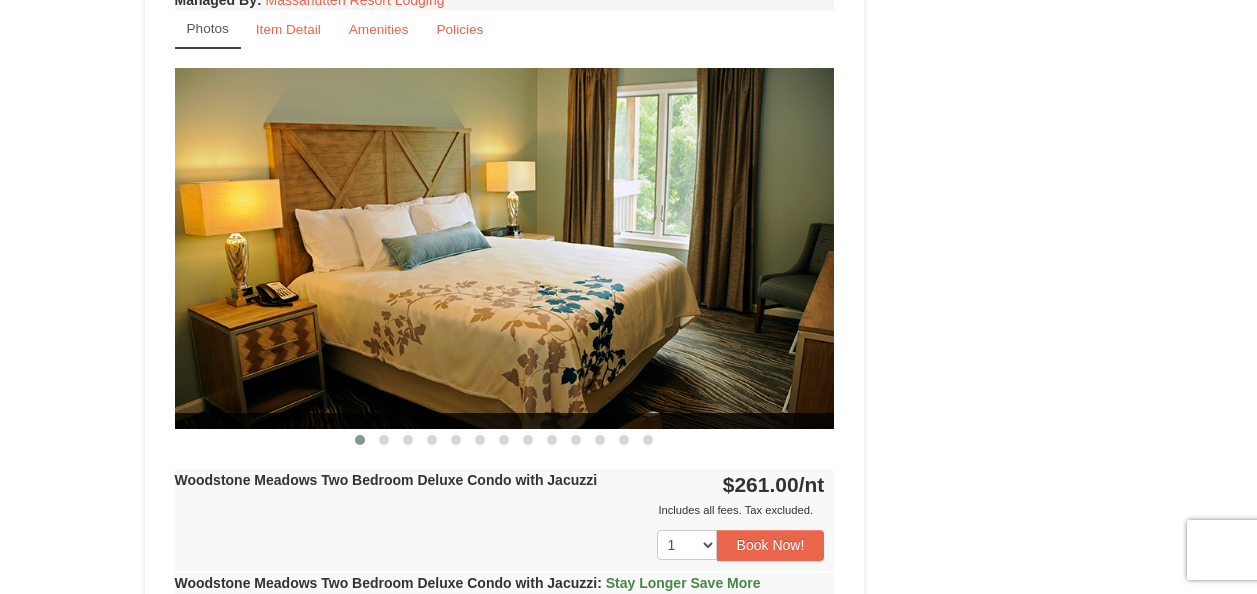 click at bounding box center [505, 248] 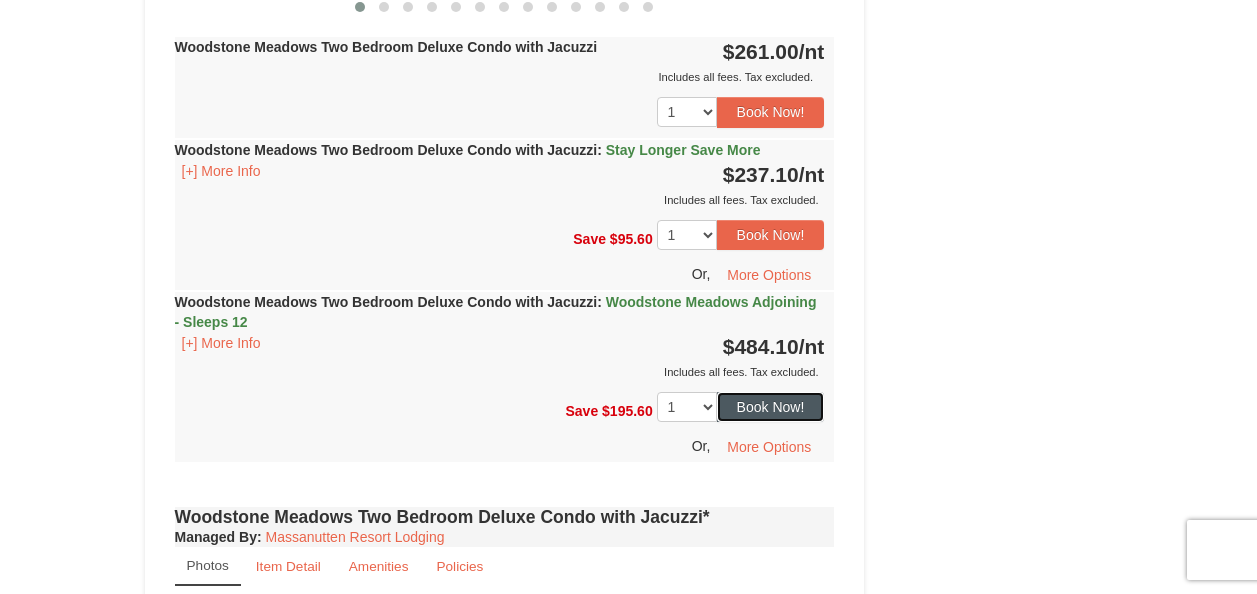 click on "Book Now!" at bounding box center [771, 407] 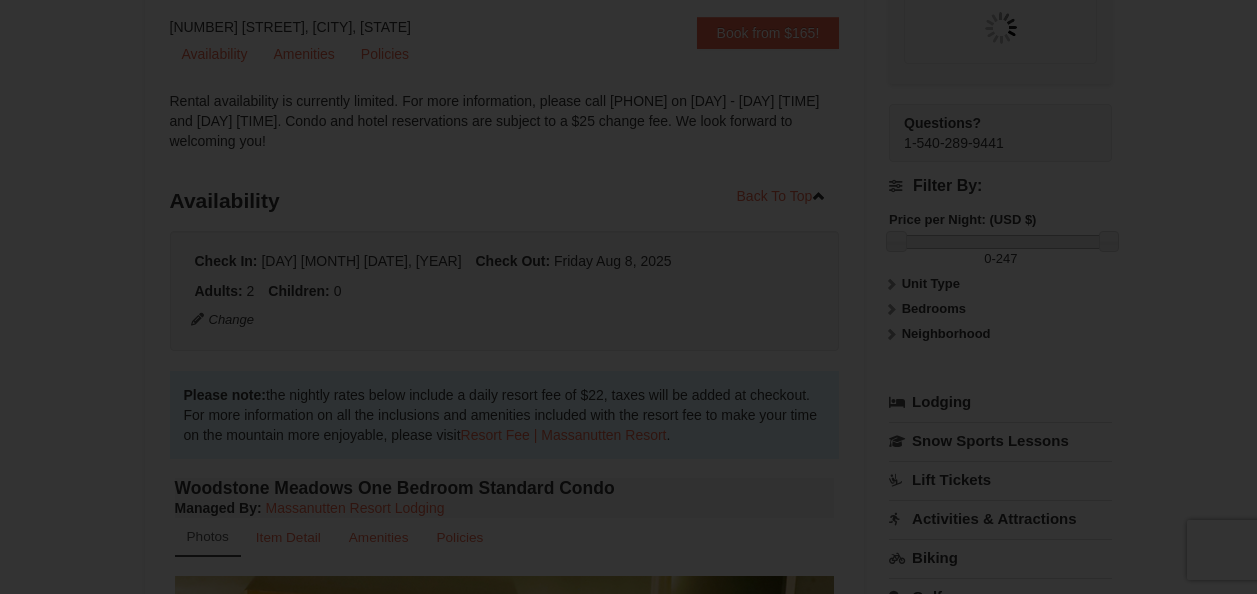 scroll, scrollTop: 195, scrollLeft: 0, axis: vertical 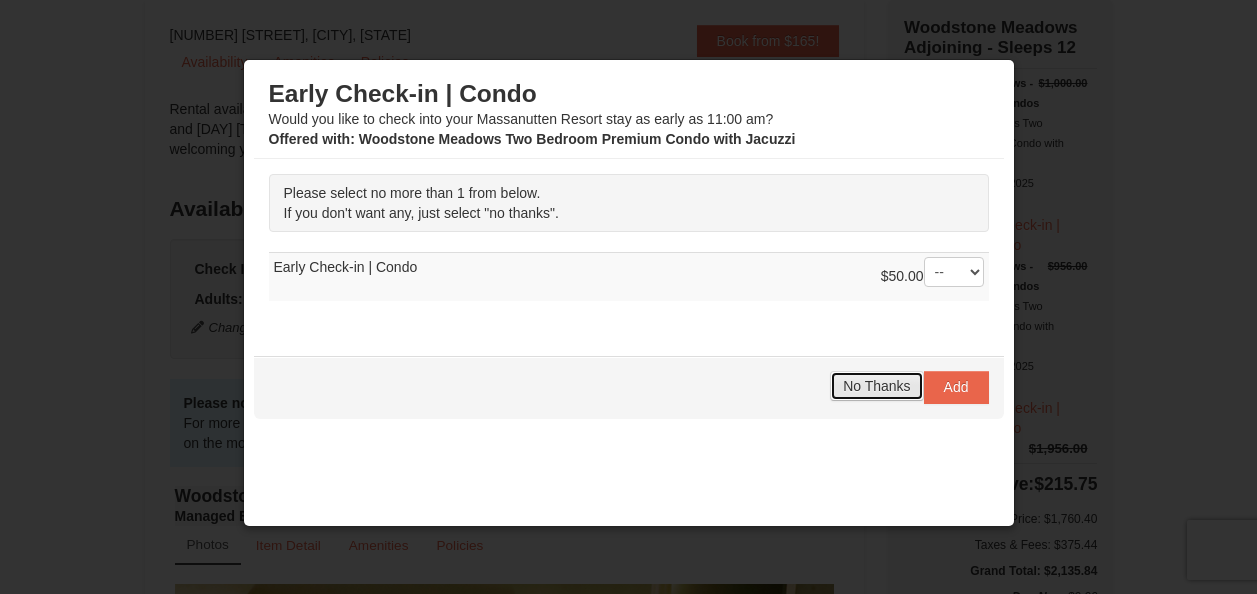 click on "No Thanks" at bounding box center [876, 386] 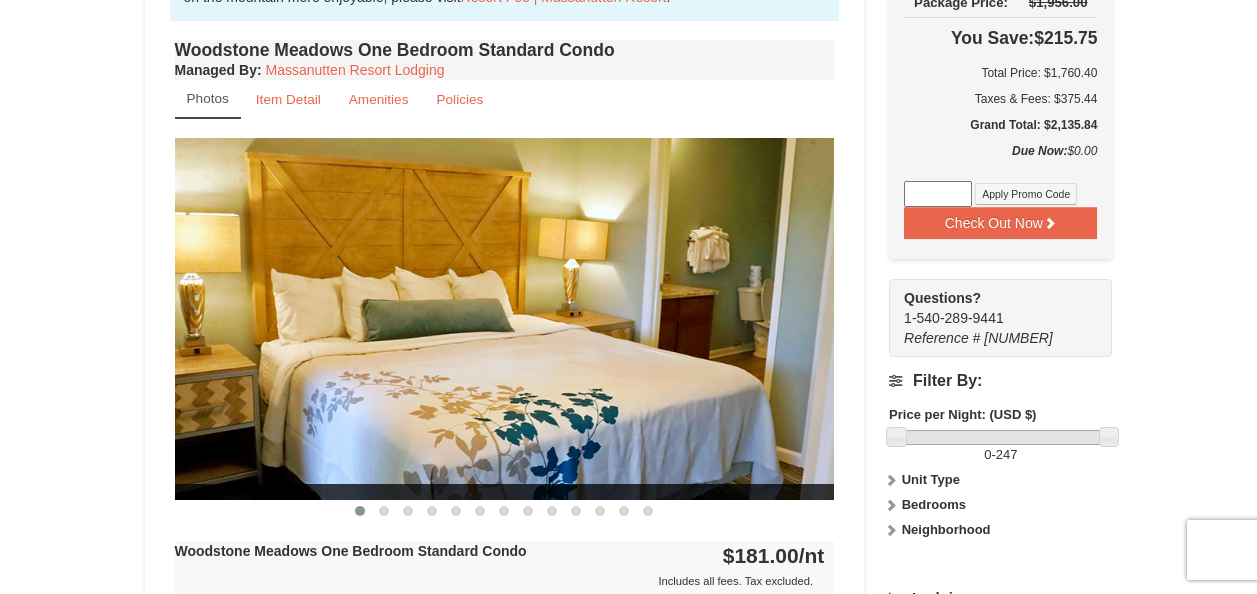 scroll, scrollTop: 873, scrollLeft: 0, axis: vertical 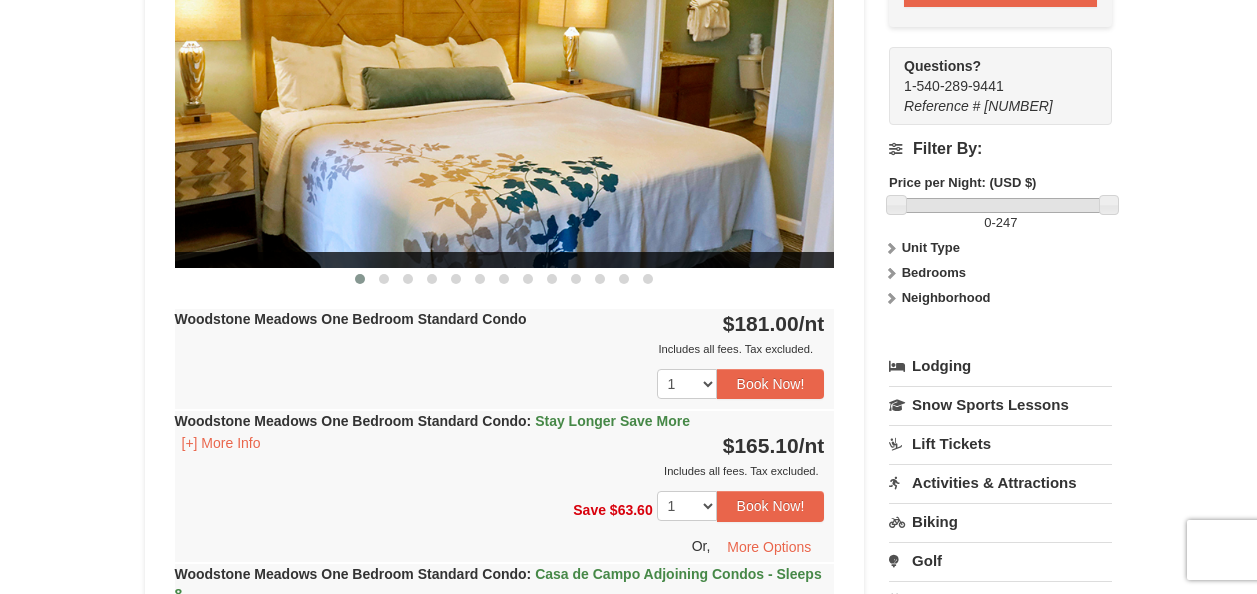 click at bounding box center (505, 86) 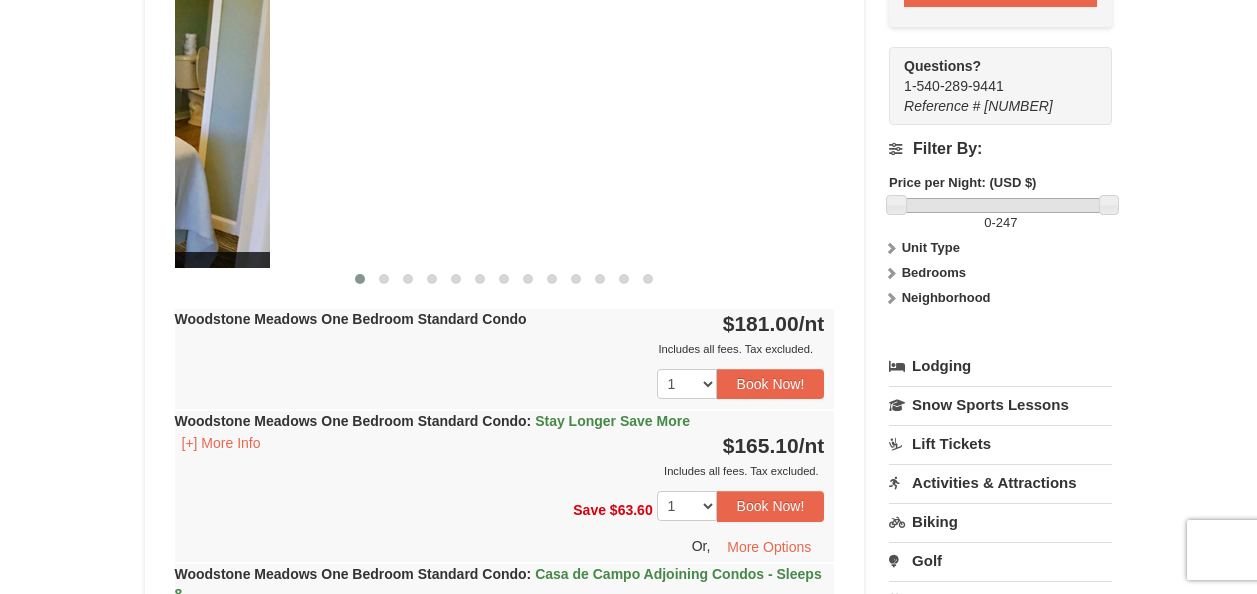 drag, startPoint x: 734, startPoint y: 129, endPoint x: 170, endPoint y: 397, distance: 624.4357 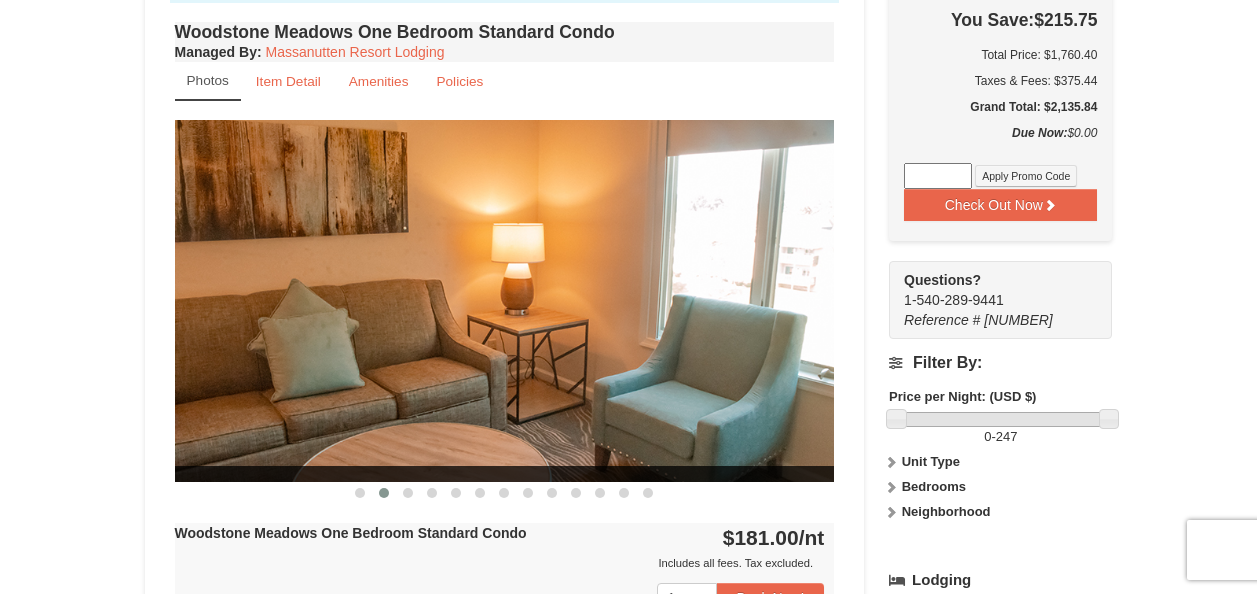 scroll, scrollTop: 582, scrollLeft: 0, axis: vertical 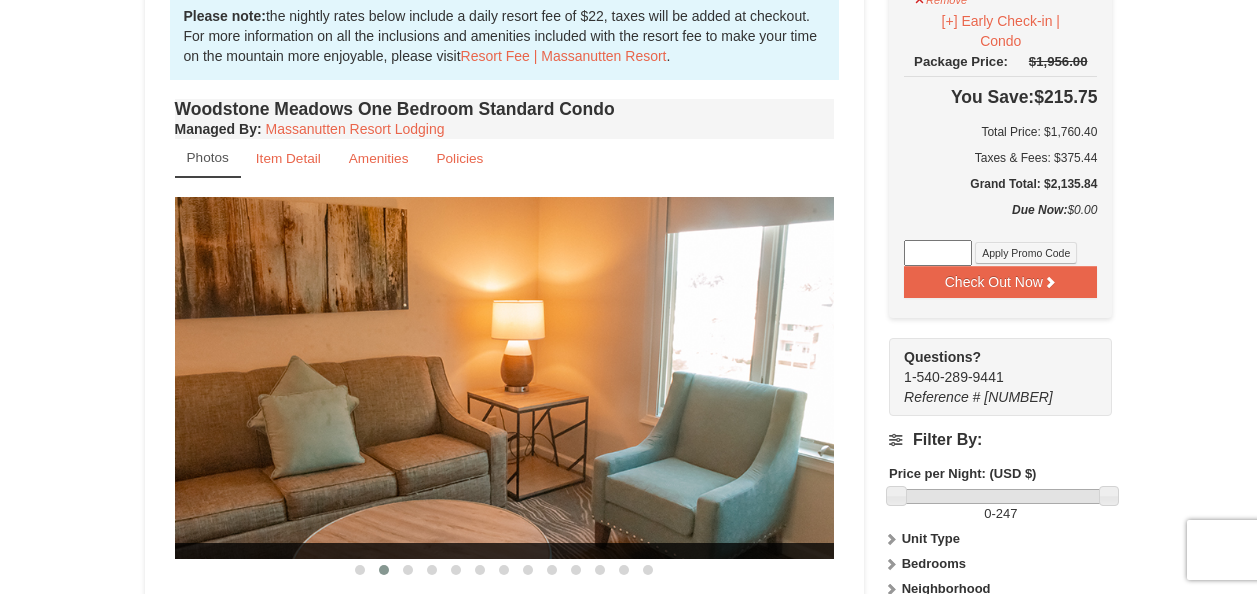 drag, startPoint x: 637, startPoint y: 377, endPoint x: 491, endPoint y: 392, distance: 146.76852 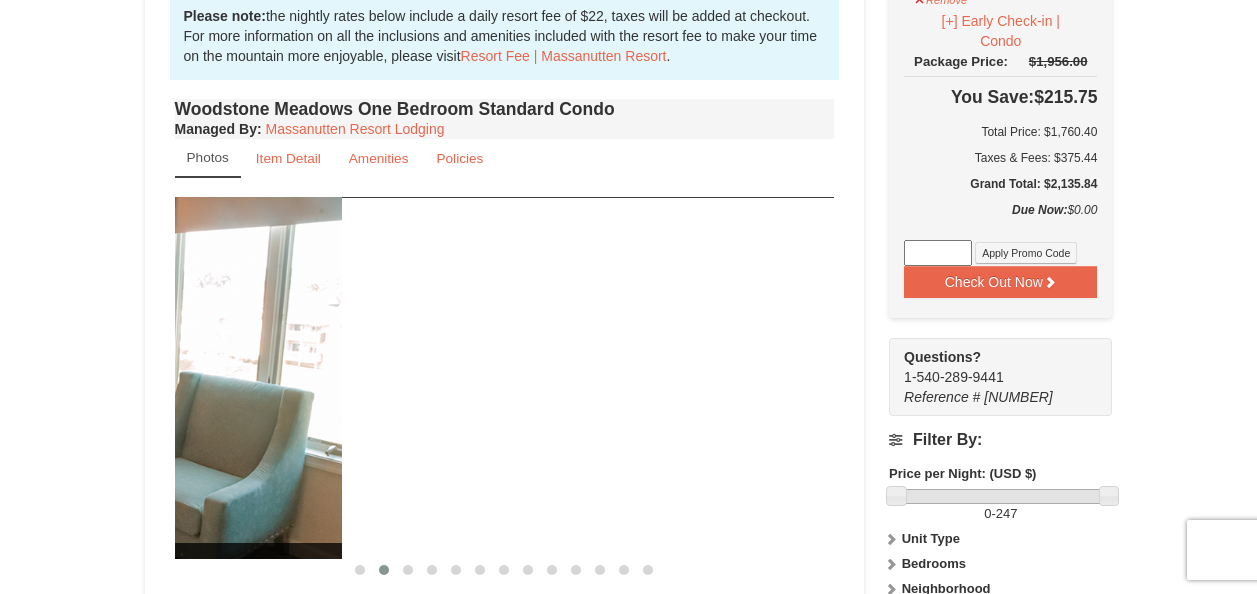 drag, startPoint x: 491, startPoint y: 392, endPoint x: -2, endPoint y: 361, distance: 493.9737 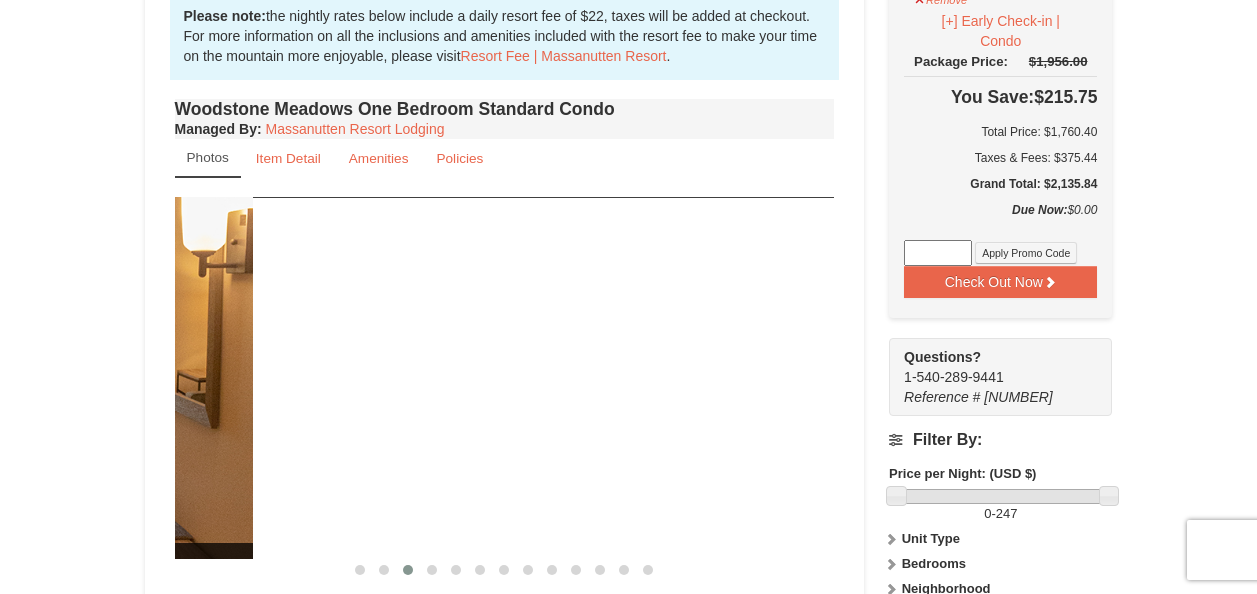 drag, startPoint x: 578, startPoint y: 410, endPoint x: 0, endPoint y: 476, distance: 581.756 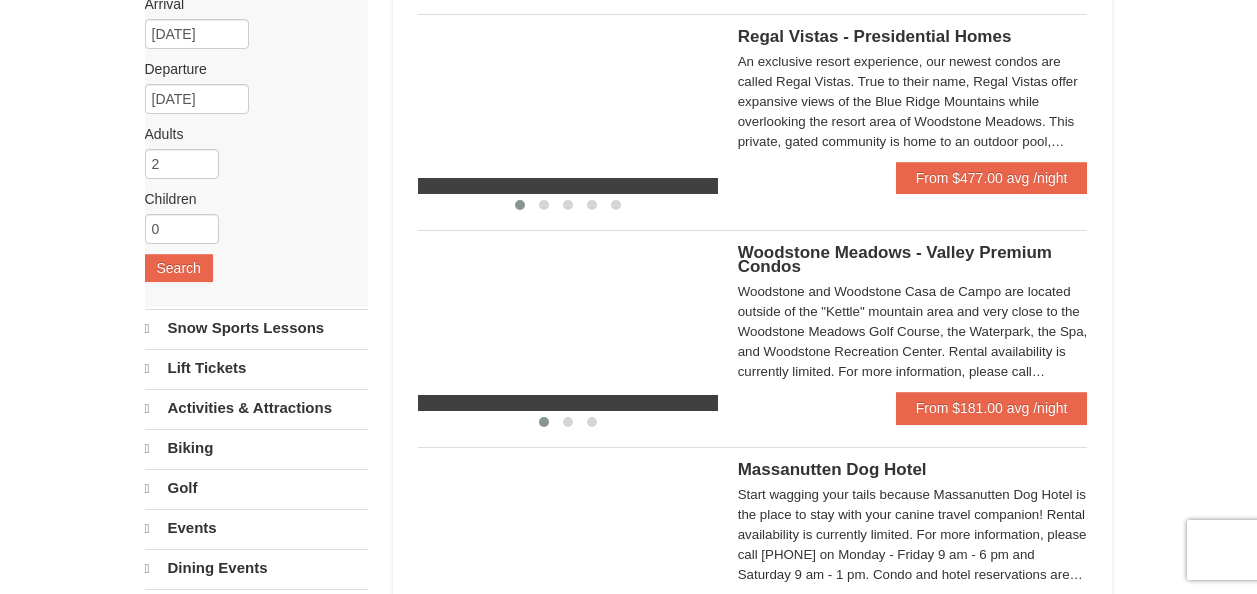 scroll, scrollTop: 0, scrollLeft: 0, axis: both 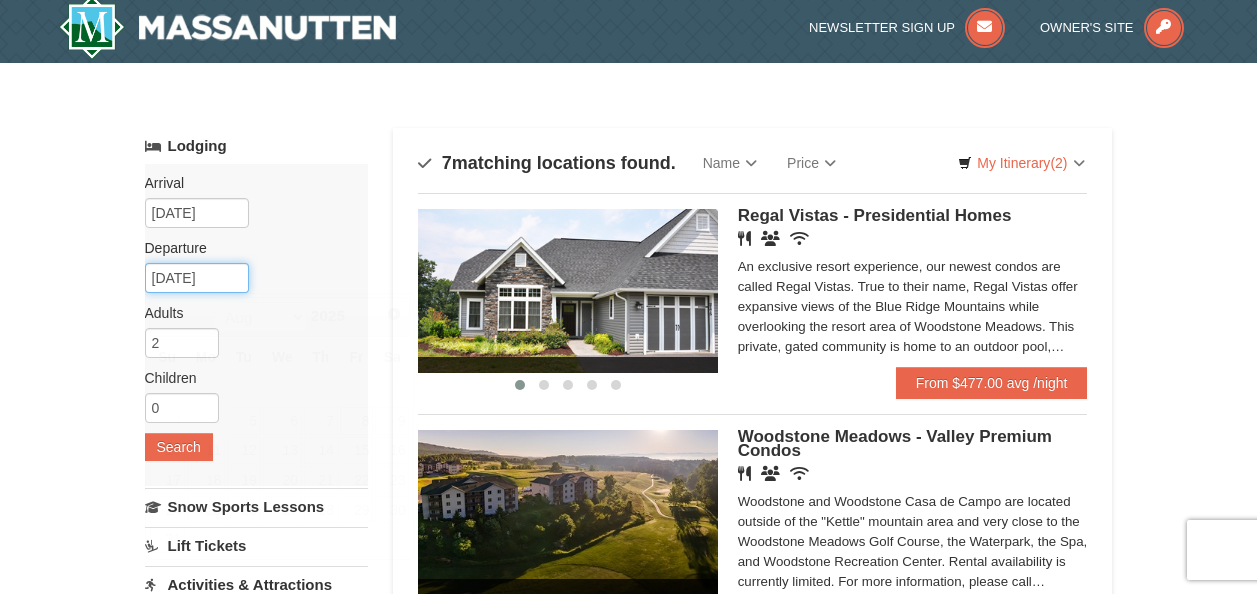 click on "08/08/2025" at bounding box center [197, 278] 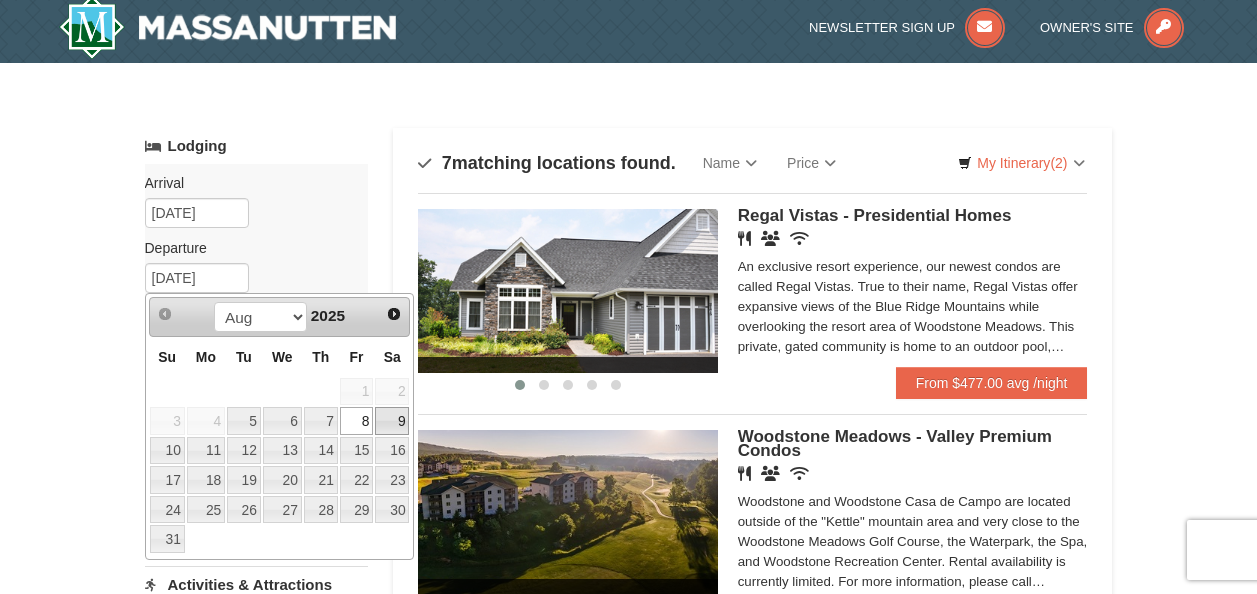 click on "9" at bounding box center (392, 421) 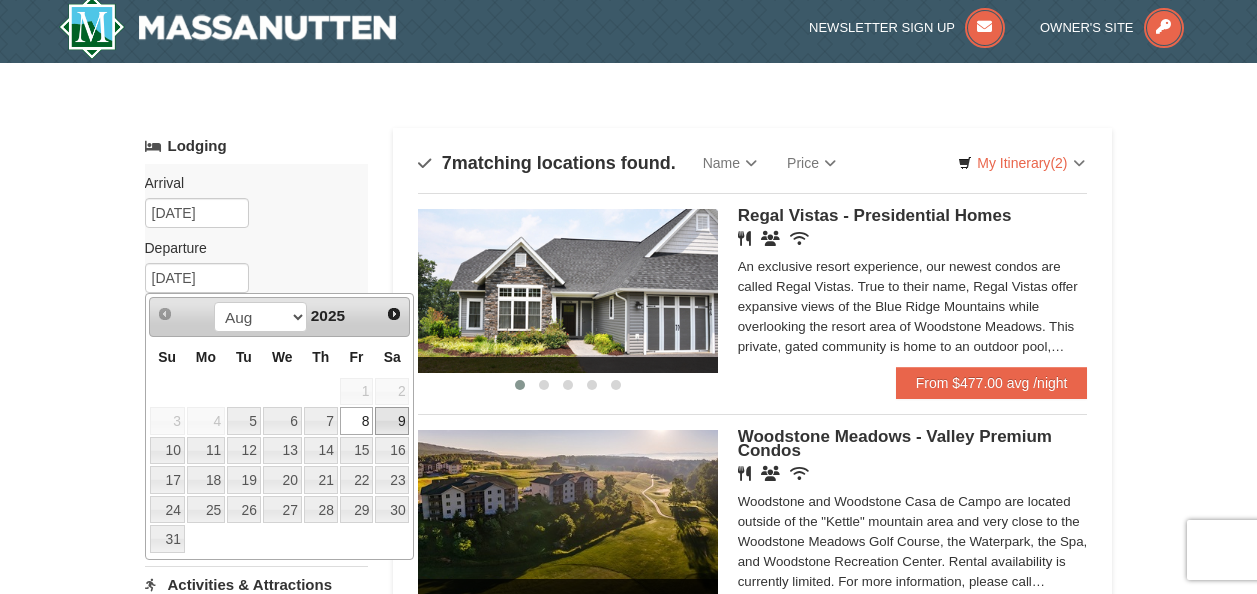 type on "08/09/2025" 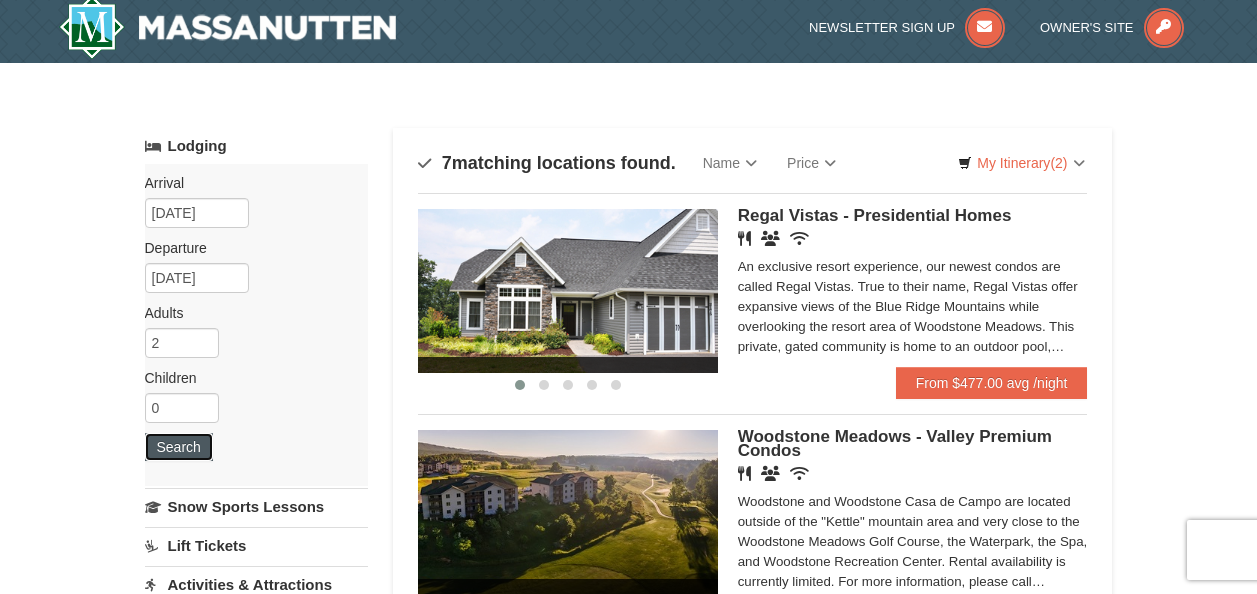 click on "Search" at bounding box center [179, 447] 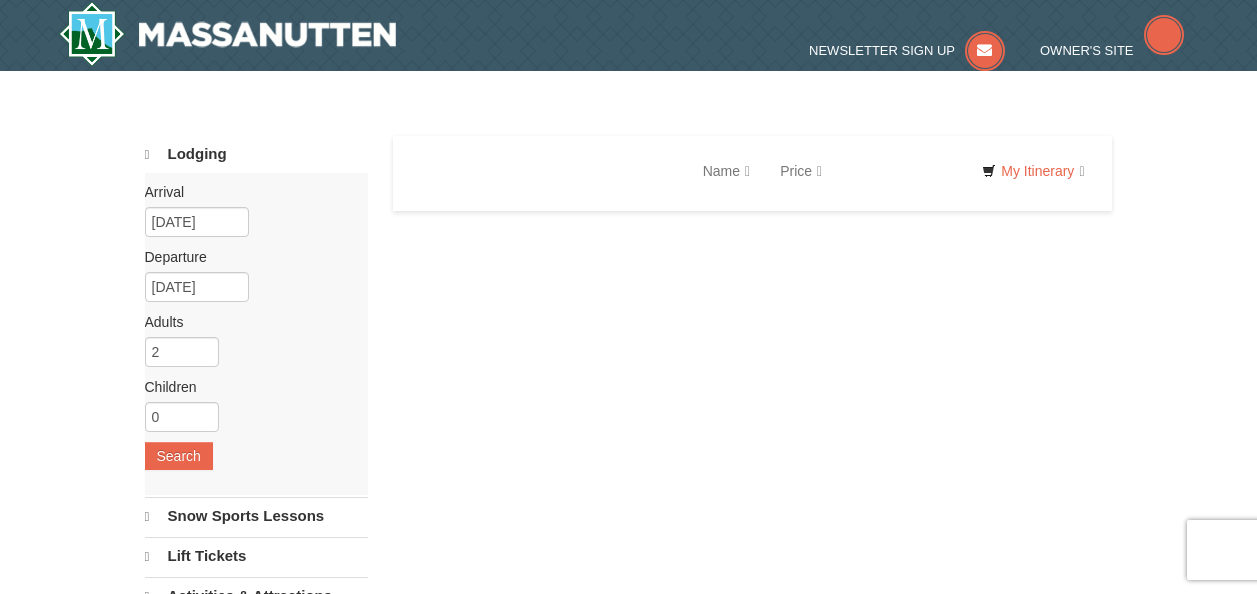 scroll, scrollTop: 0, scrollLeft: 0, axis: both 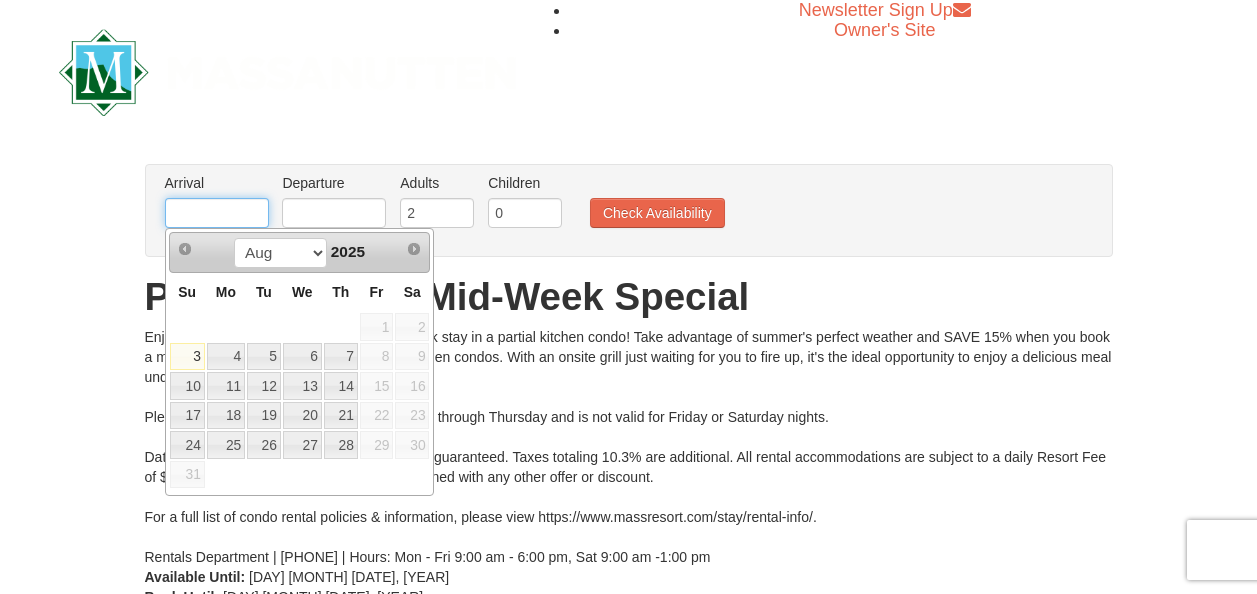 click at bounding box center [217, 213] 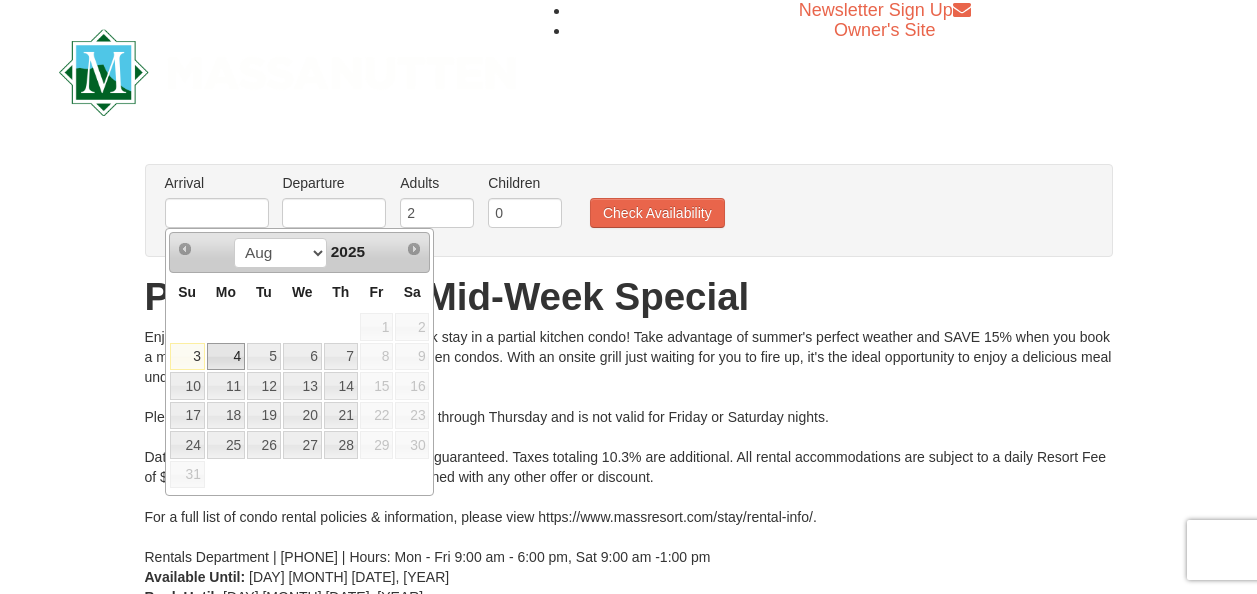 click on "4" at bounding box center (226, 357) 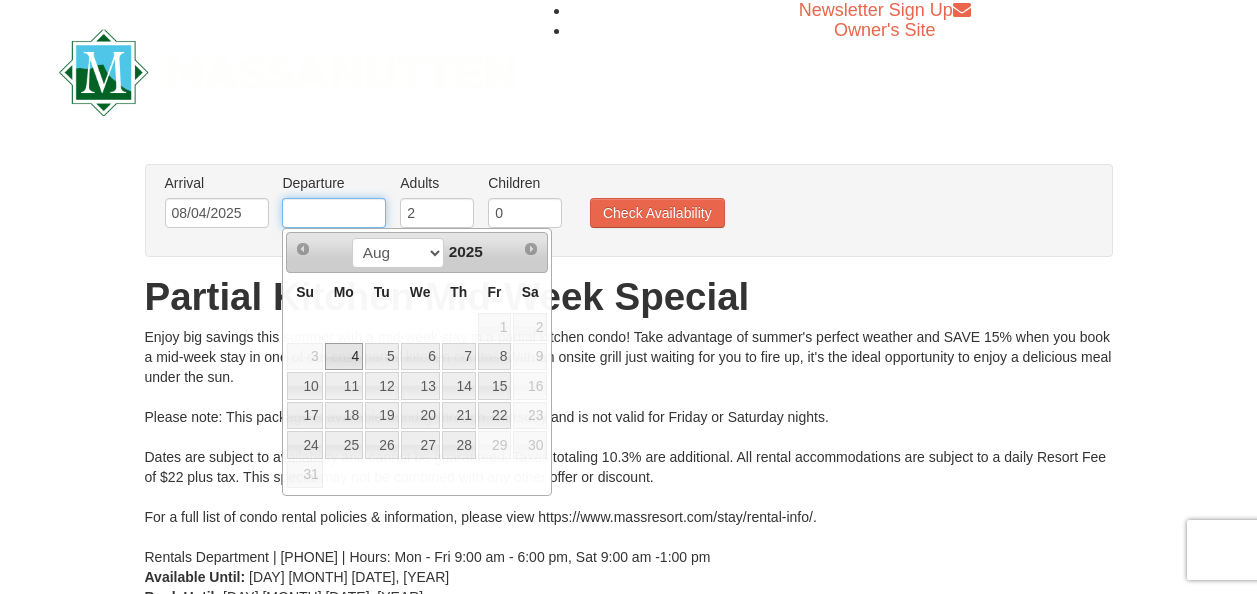 click at bounding box center [334, 213] 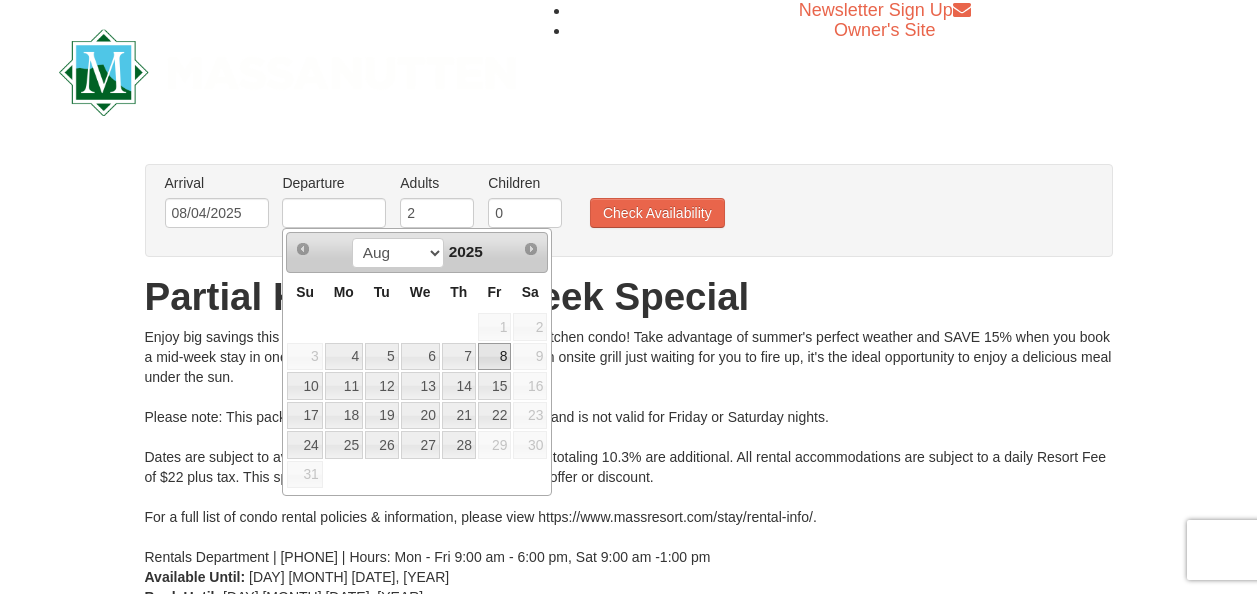 click on "8" at bounding box center (495, 357) 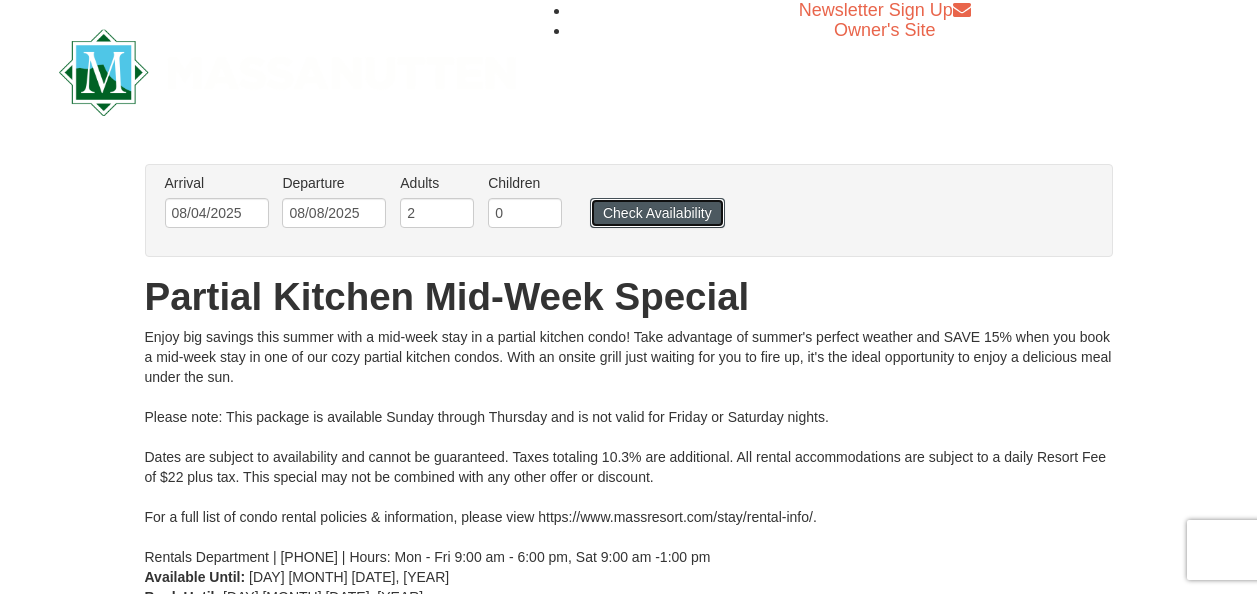 click on "Check Availability" at bounding box center [657, 213] 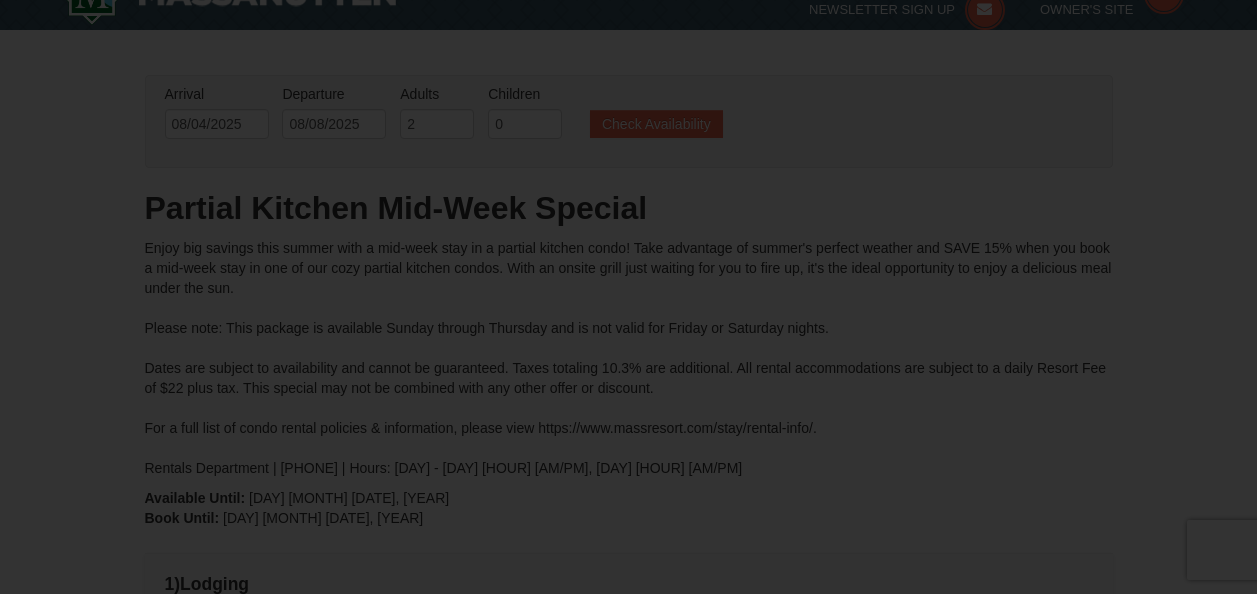 scroll, scrollTop: 0, scrollLeft: 0, axis: both 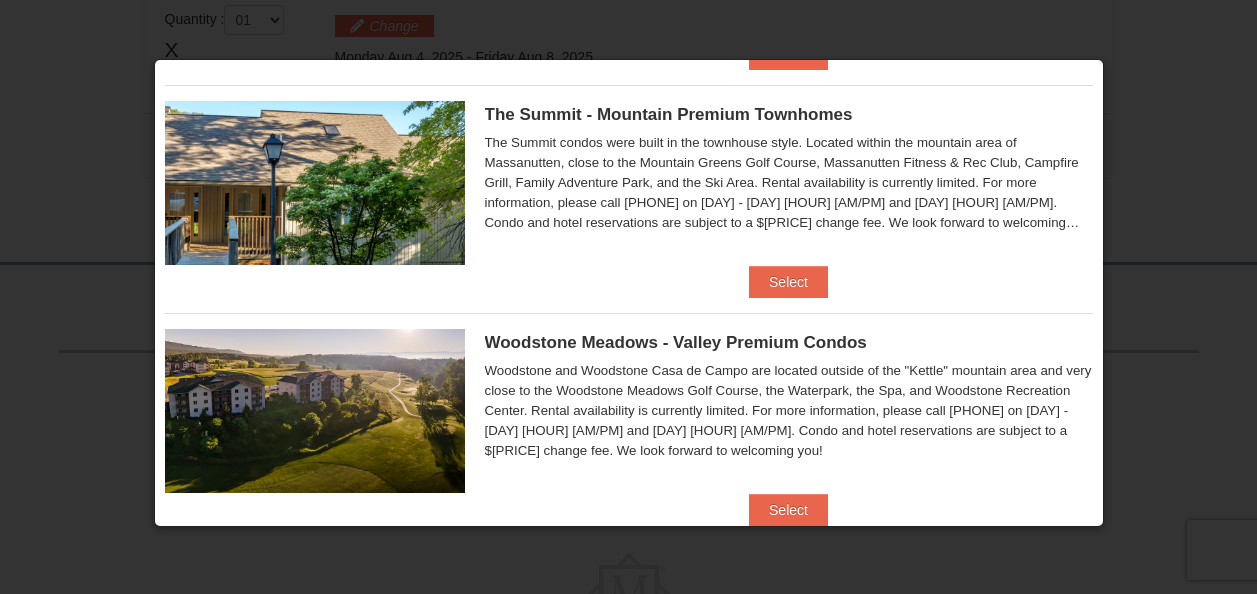 click at bounding box center (315, 411) 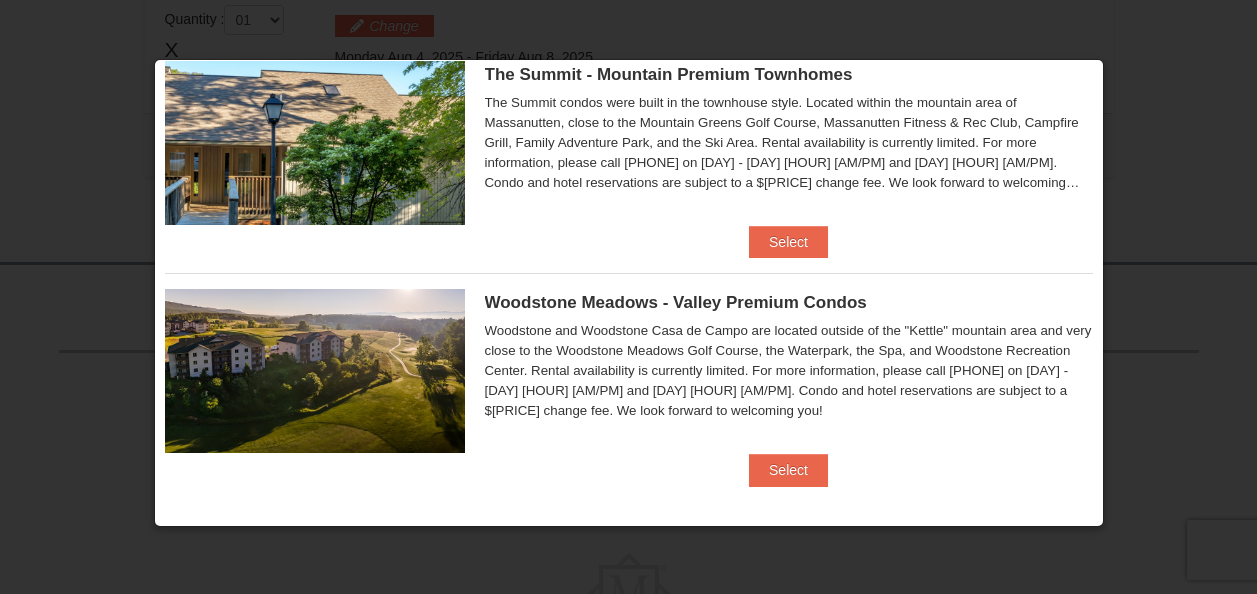 scroll, scrollTop: 298, scrollLeft: 0, axis: vertical 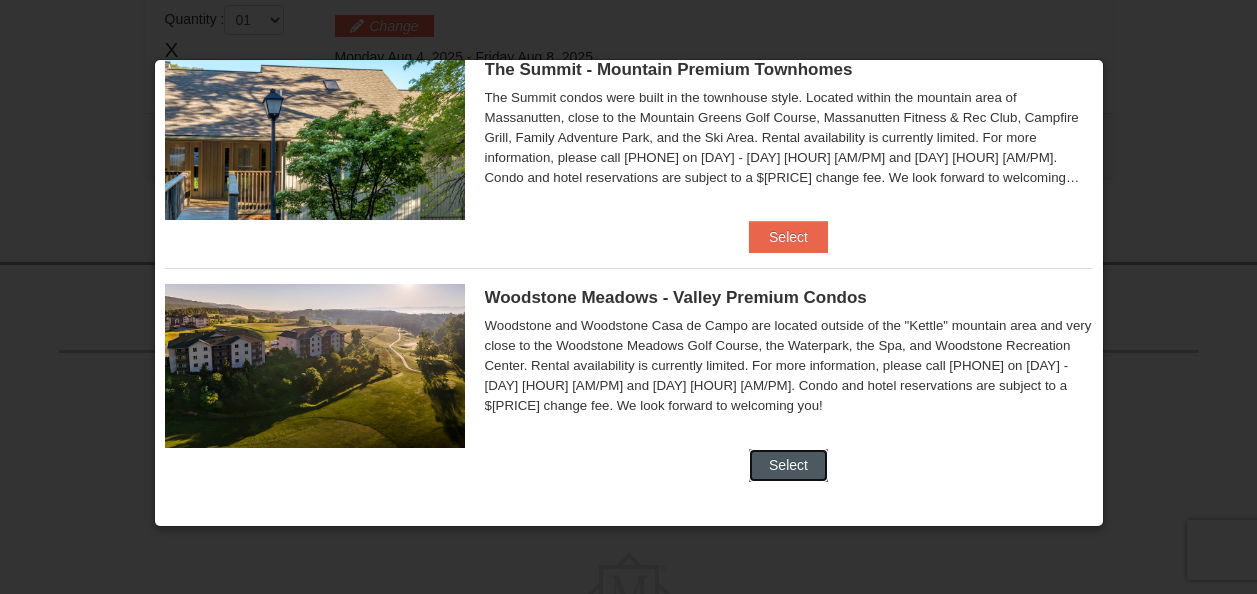 click on "Select" at bounding box center [788, 465] 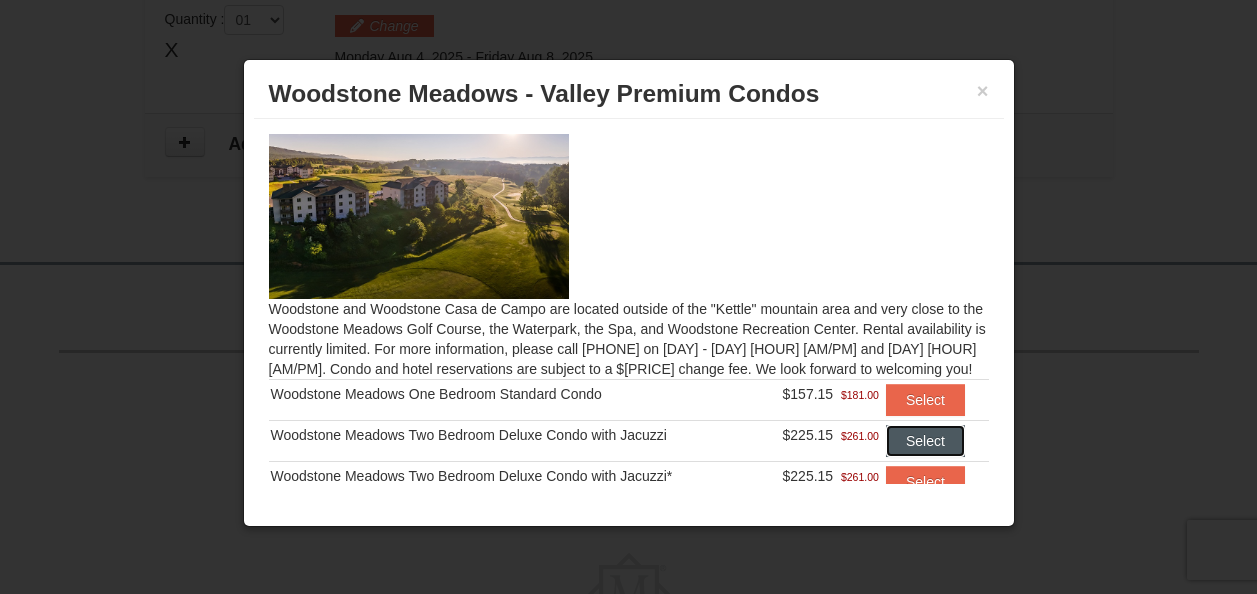click on "Select" at bounding box center (925, 441) 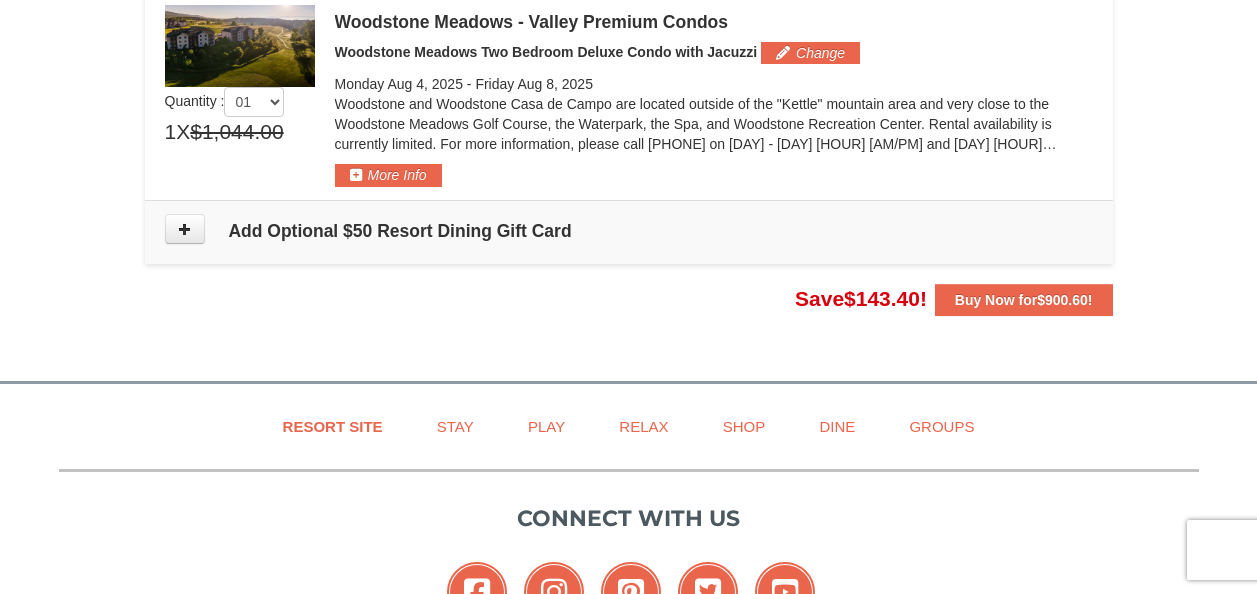 click at bounding box center [628, 297] 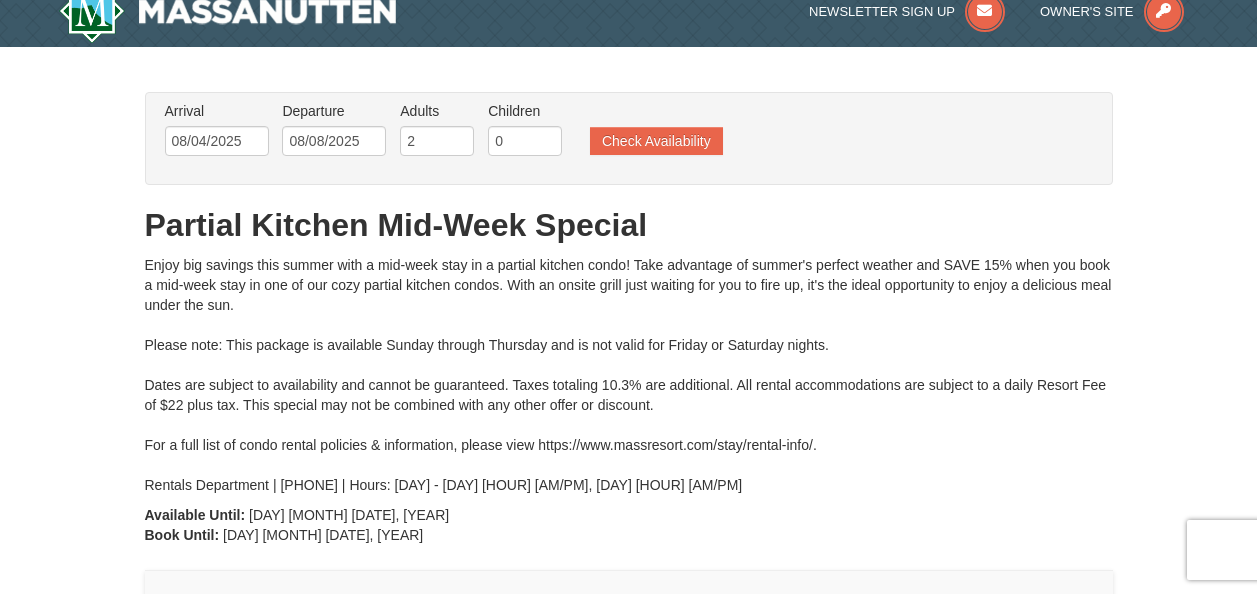 scroll, scrollTop: 0, scrollLeft: 0, axis: both 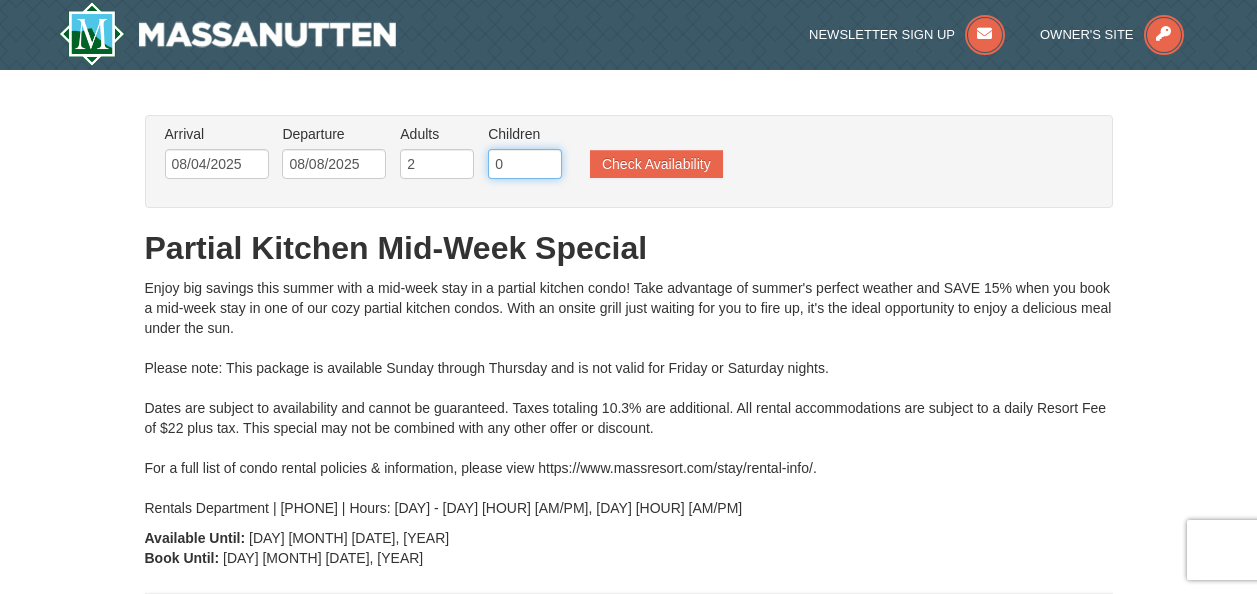 click on "0" at bounding box center [525, 164] 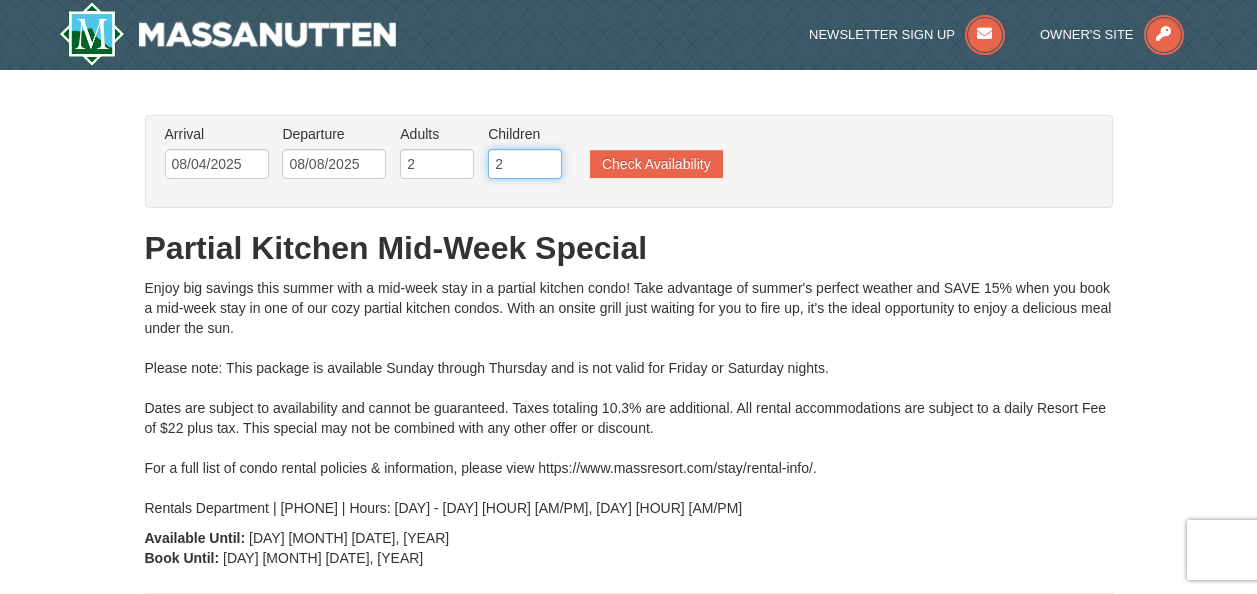 click on "2" at bounding box center [525, 164] 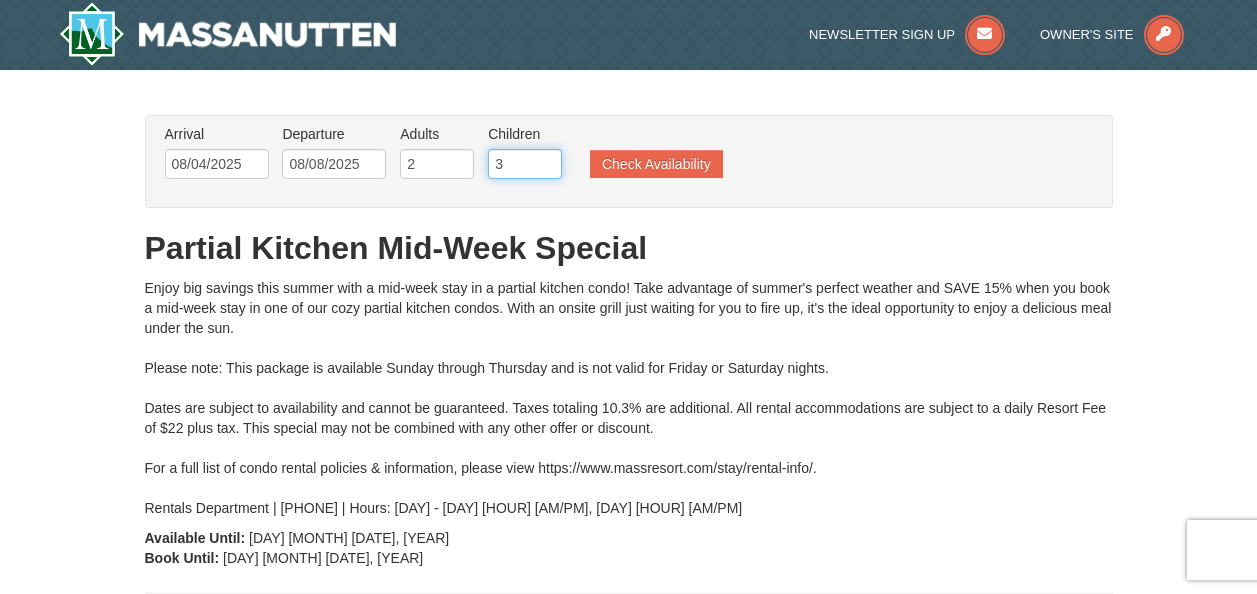 click on "3" at bounding box center (525, 164) 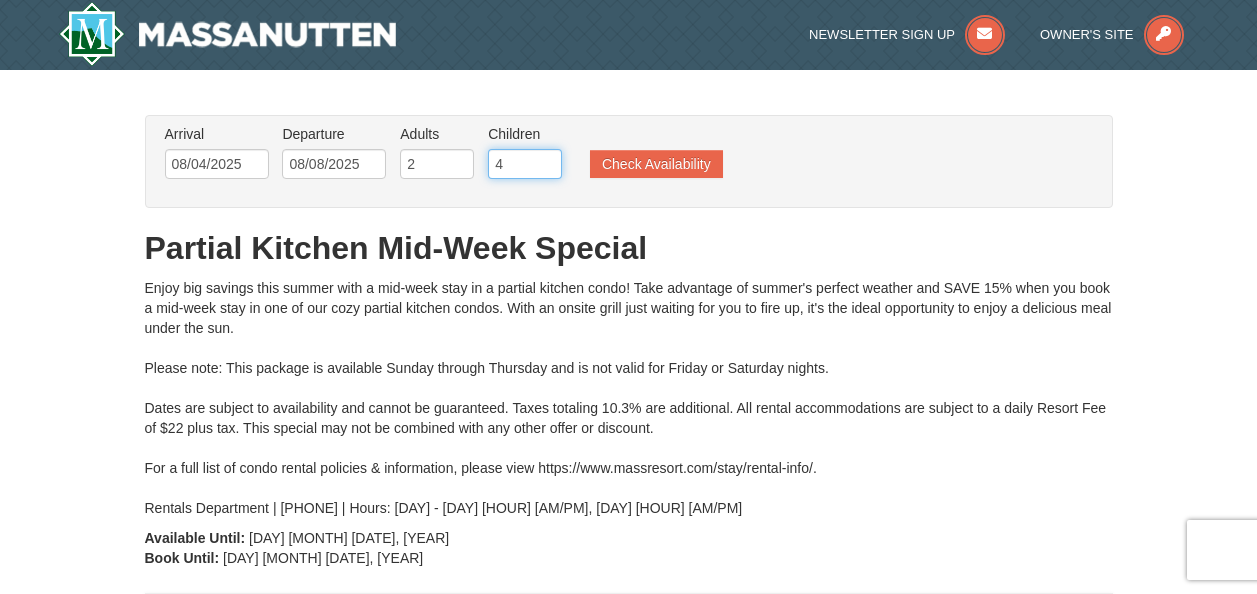 type on "4" 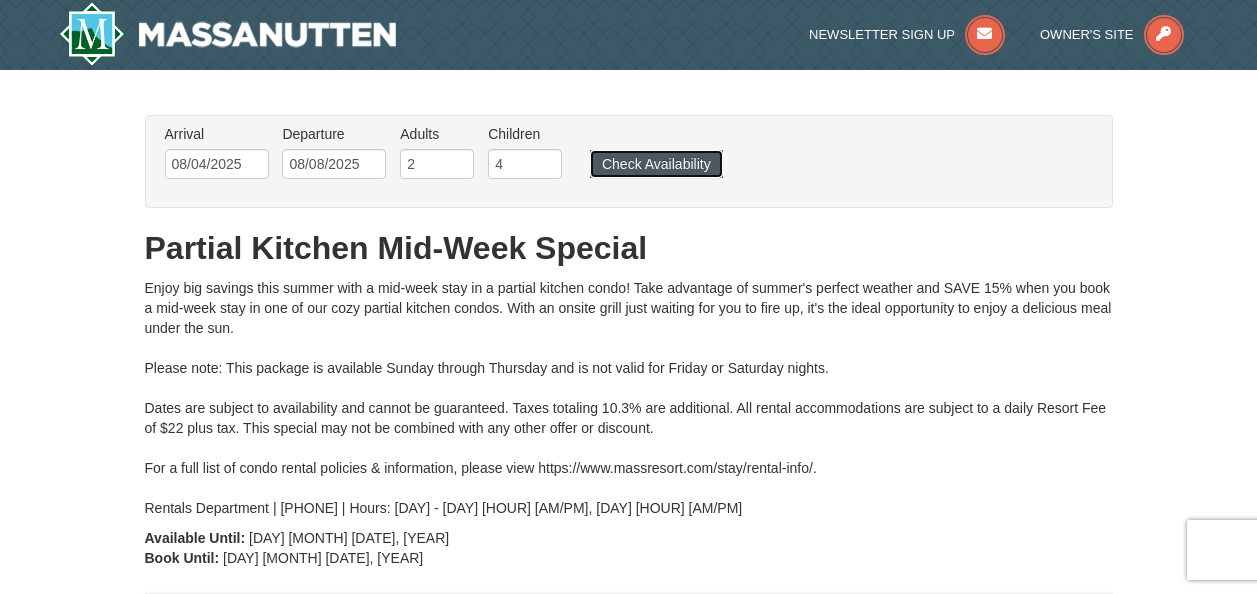click on "Check Availability" at bounding box center (656, 164) 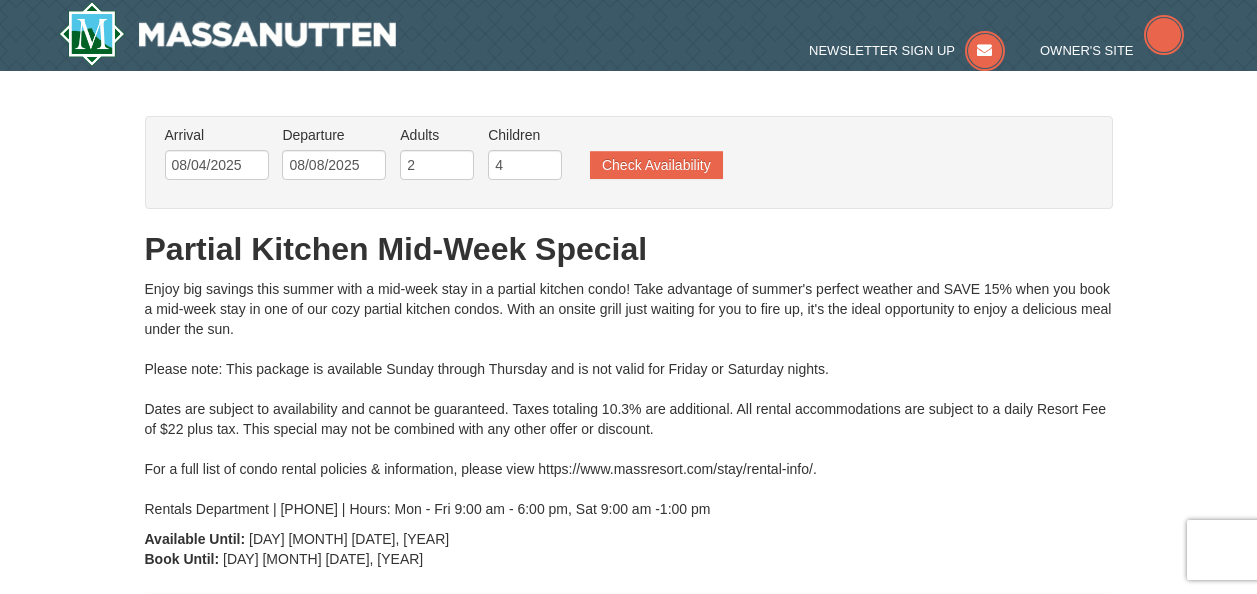 scroll, scrollTop: 84, scrollLeft: 0, axis: vertical 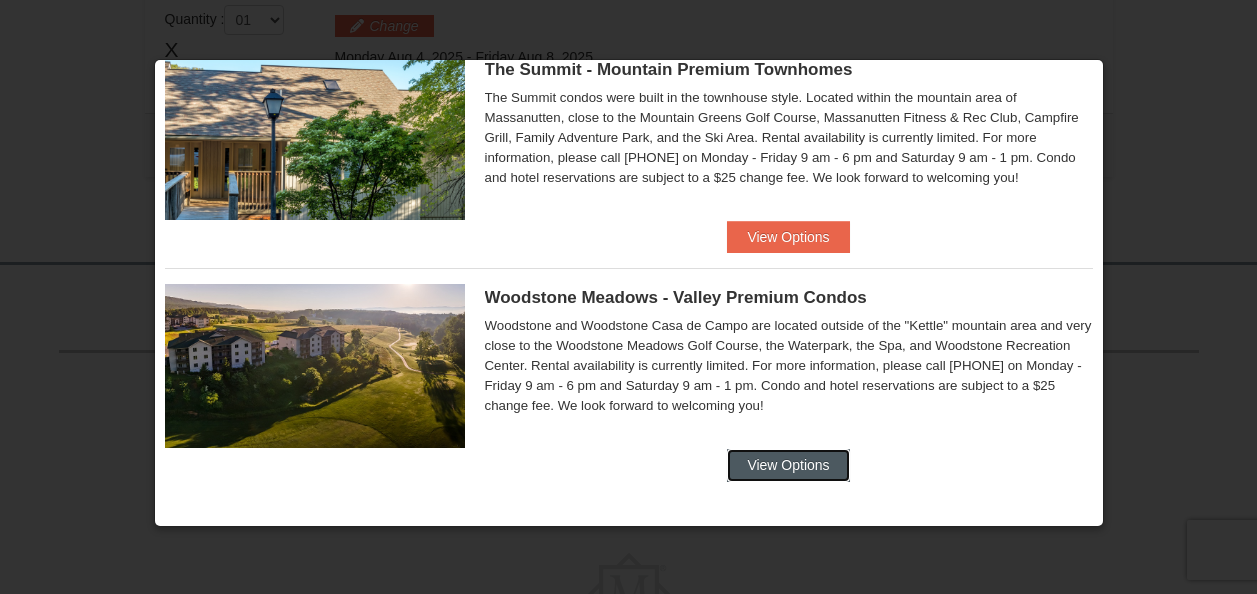 click on "View Options" at bounding box center (788, 465) 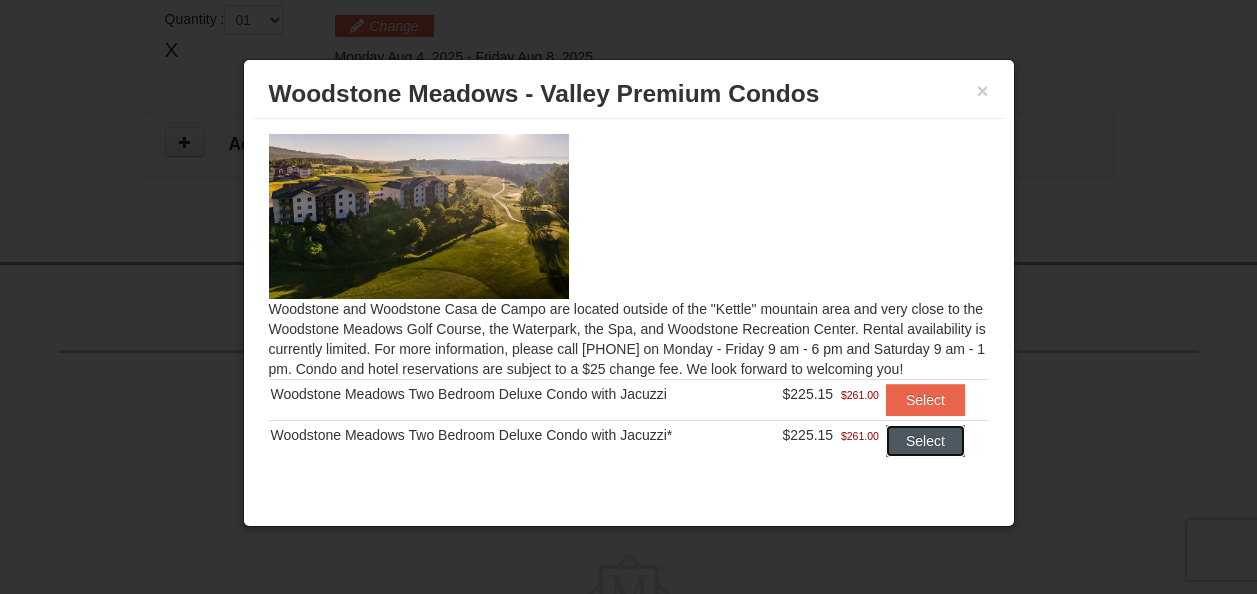 drag, startPoint x: 893, startPoint y: 472, endPoint x: 869, endPoint y: 462, distance: 26 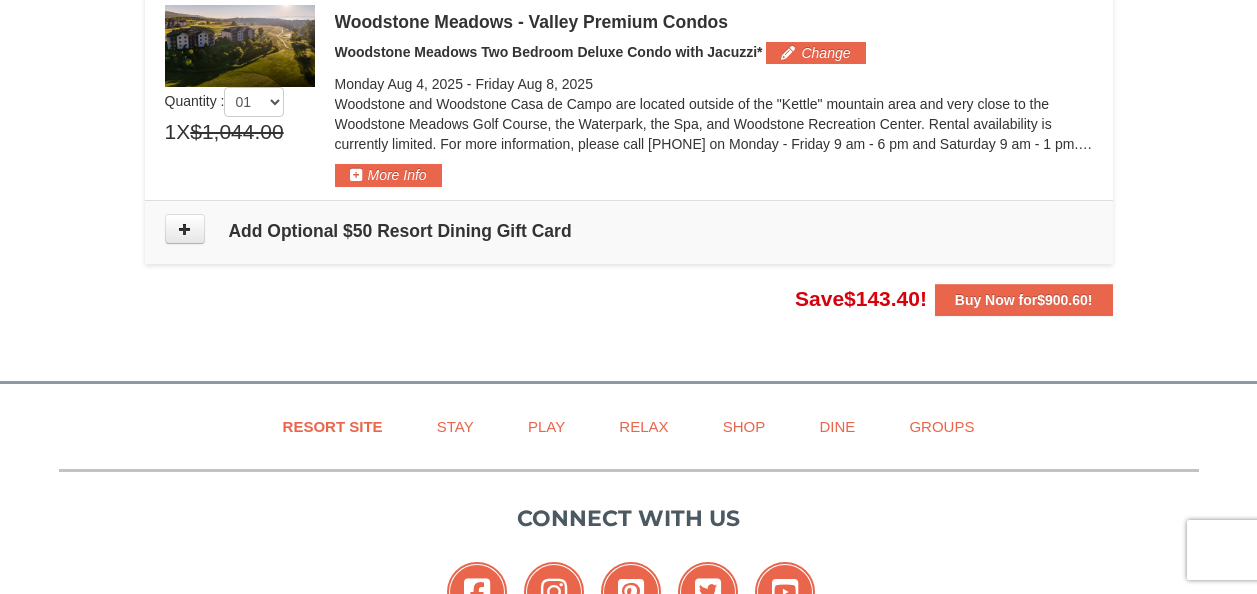 click at bounding box center (628, 297) 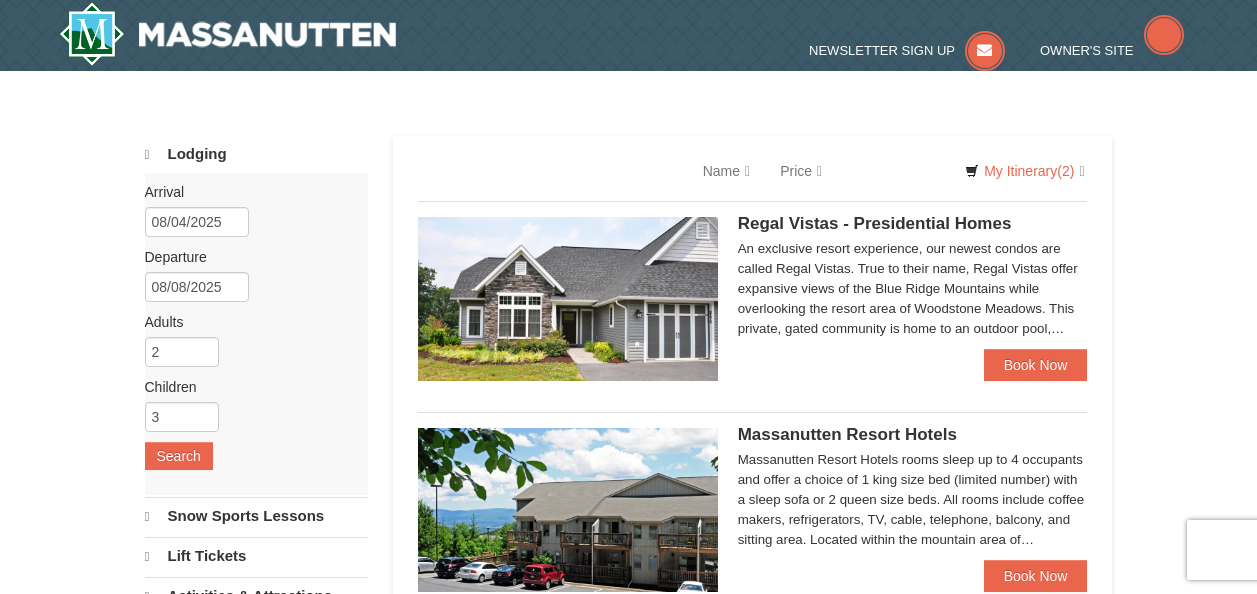 scroll, scrollTop: 0, scrollLeft: 0, axis: both 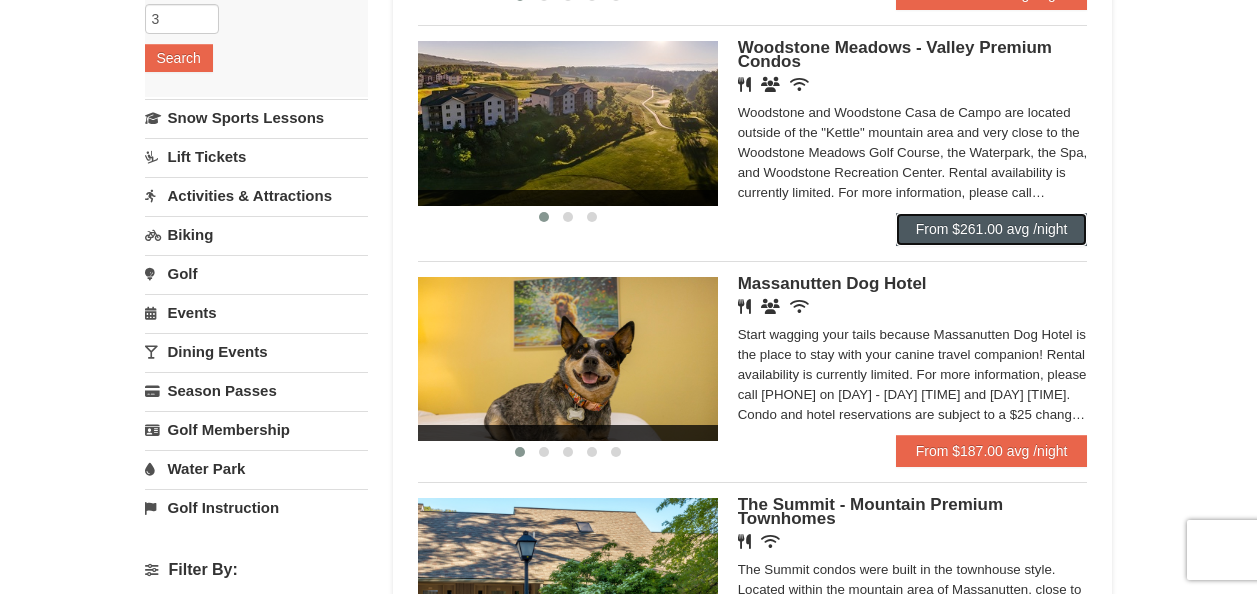 click on "From $261.00 avg /night" at bounding box center [992, 229] 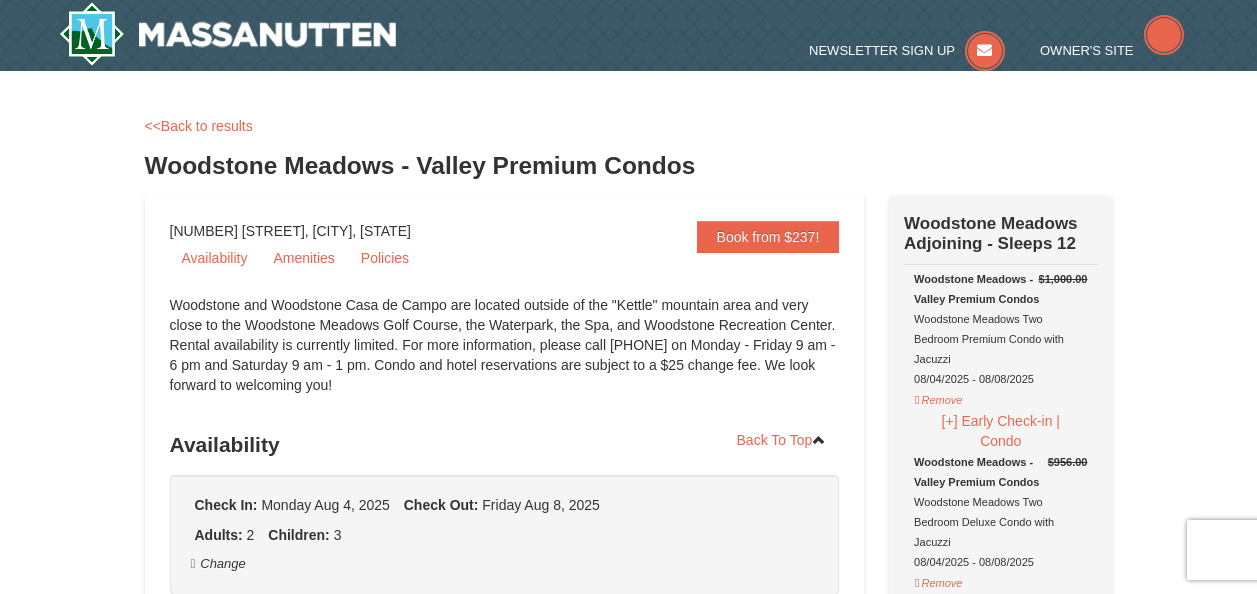 scroll, scrollTop: 0, scrollLeft: 0, axis: both 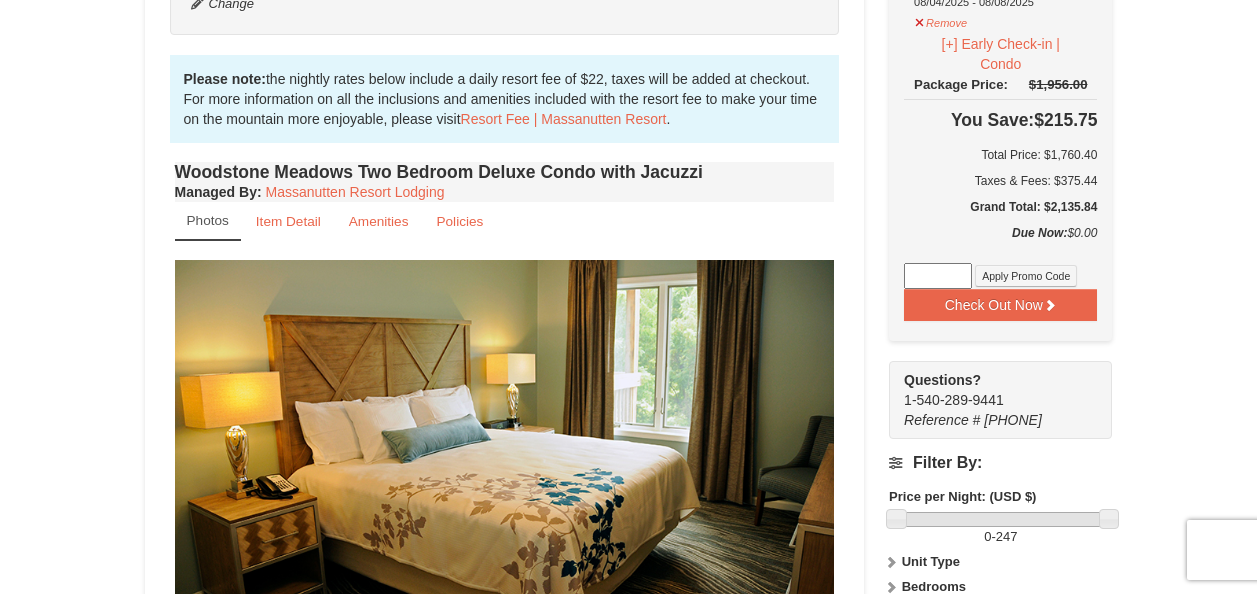 click at bounding box center (938, 276) 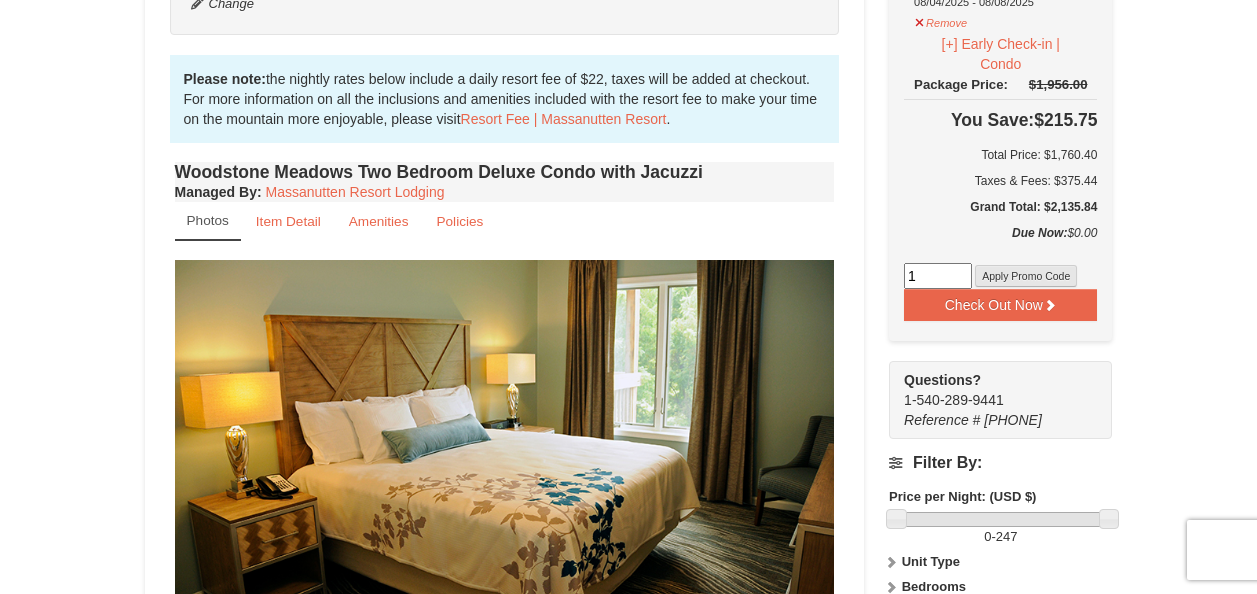 type on "1" 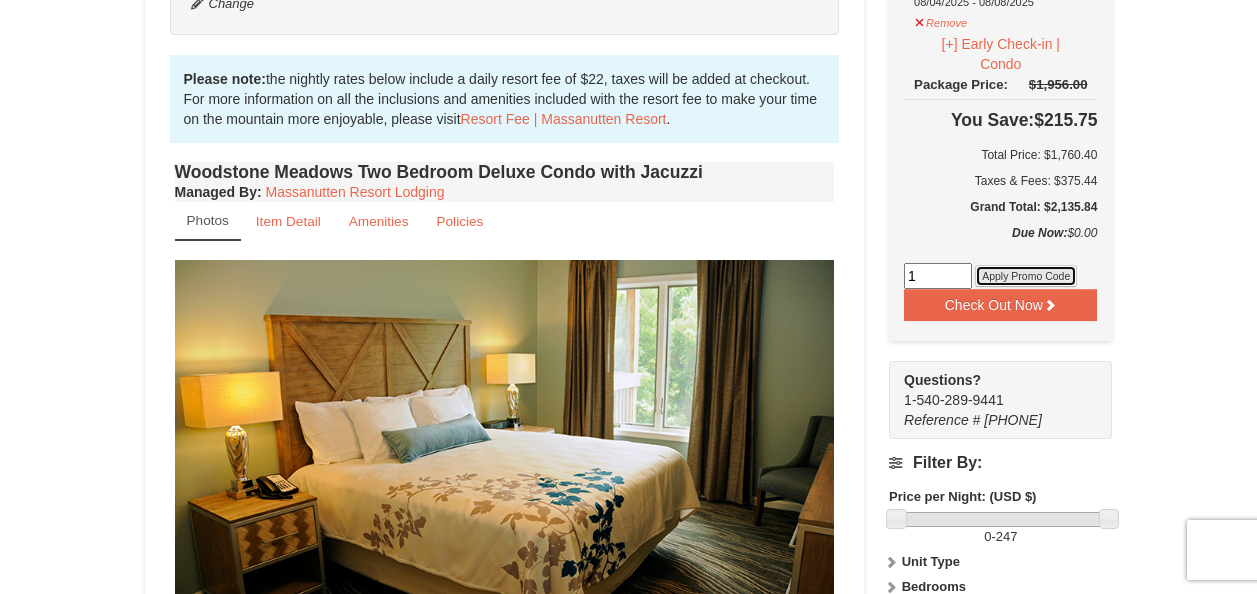 click on "Apply Promo Code" at bounding box center [1026, 276] 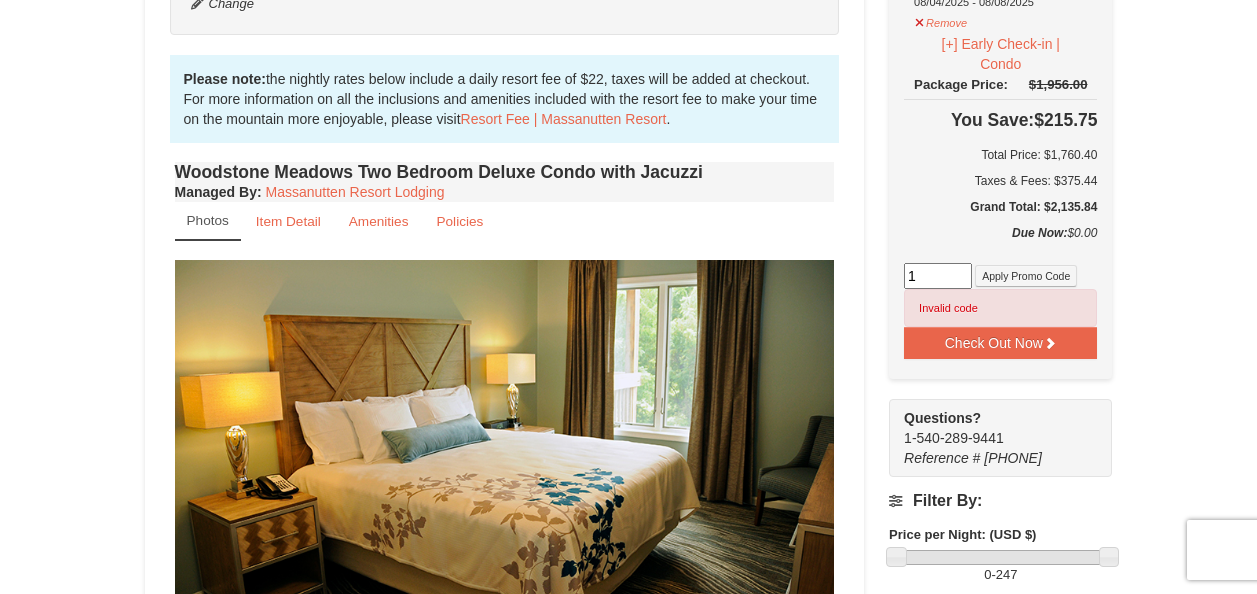 click on "1" at bounding box center (938, 276) 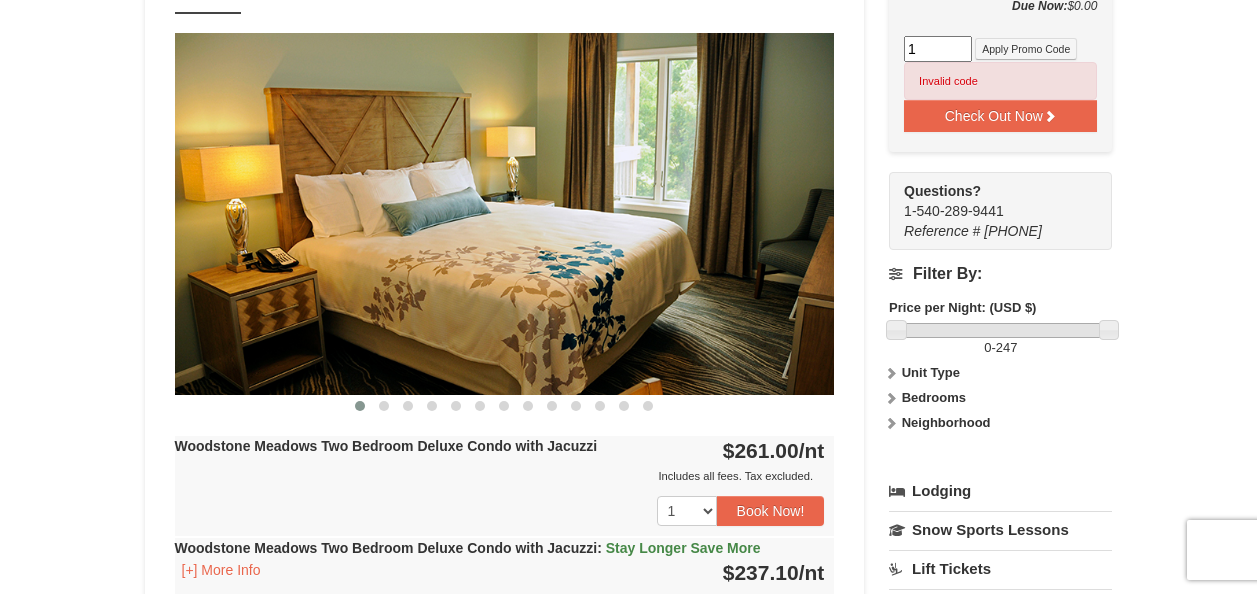 scroll, scrollTop: 813, scrollLeft: 0, axis: vertical 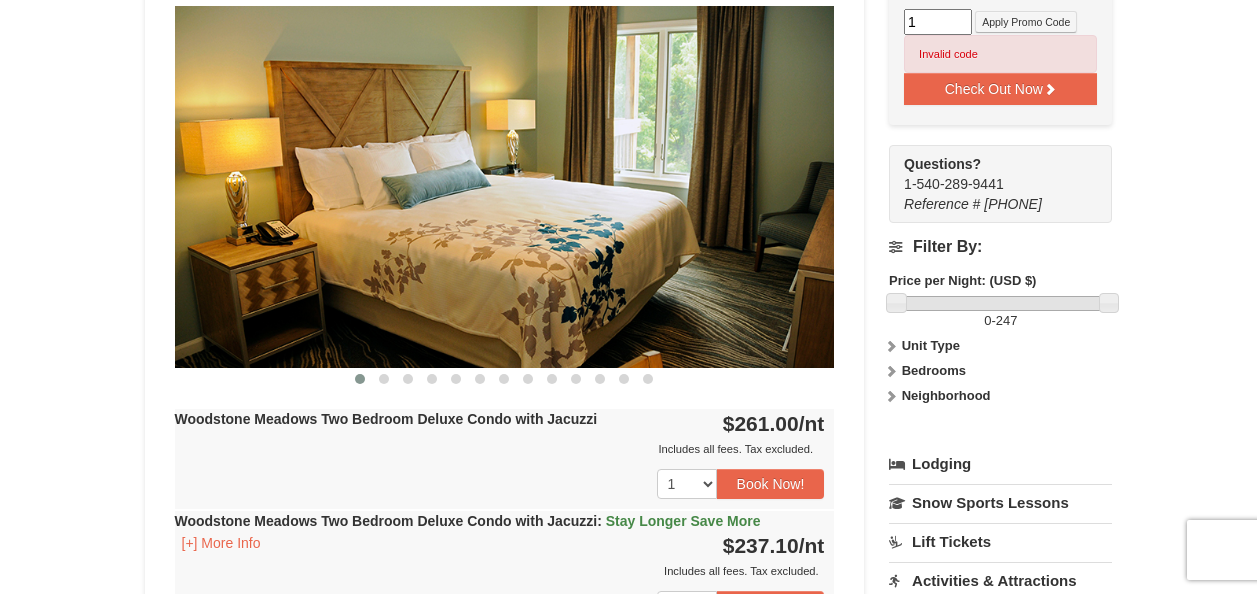 click at bounding box center (505, 186) 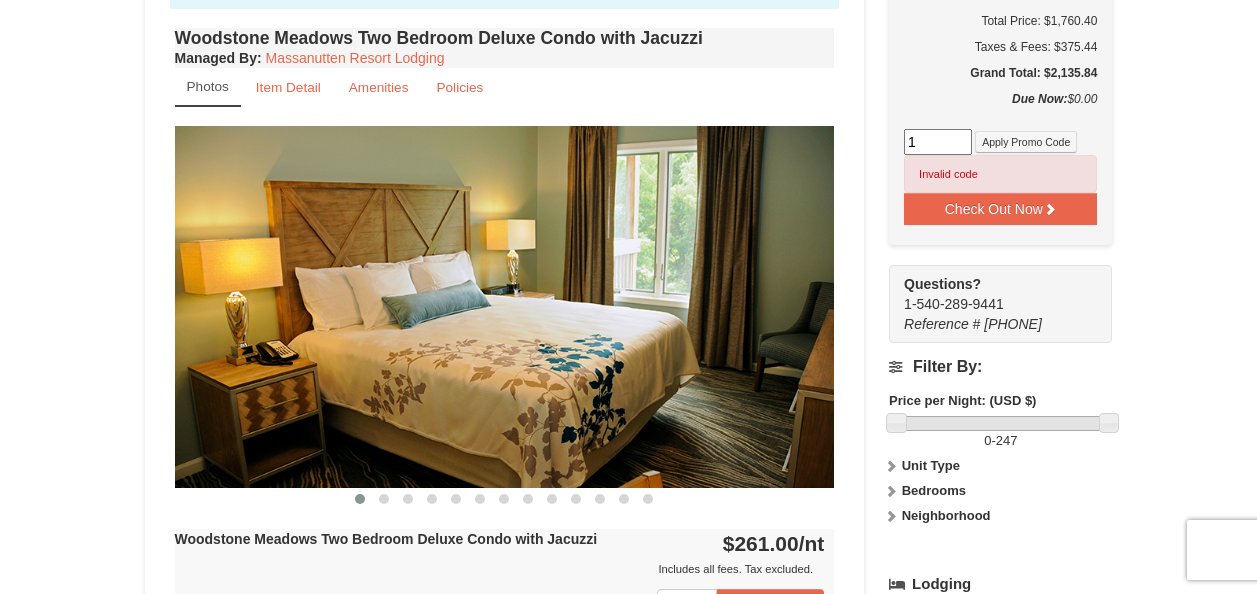 scroll, scrollTop: 599, scrollLeft: 0, axis: vertical 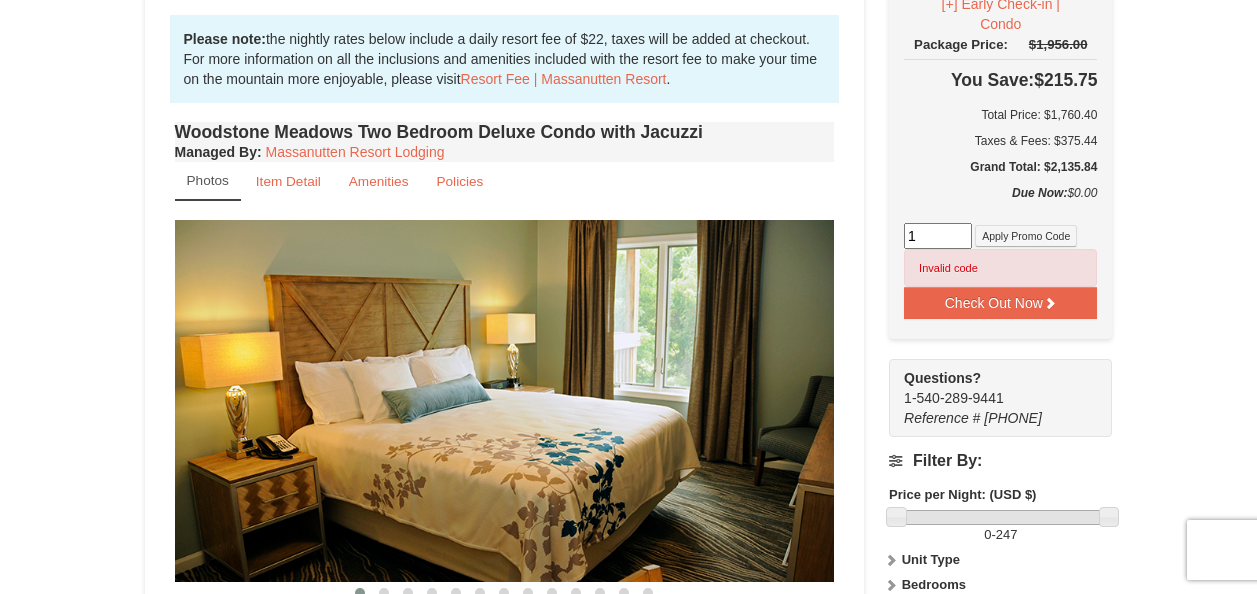 click on "1" at bounding box center [938, 236] 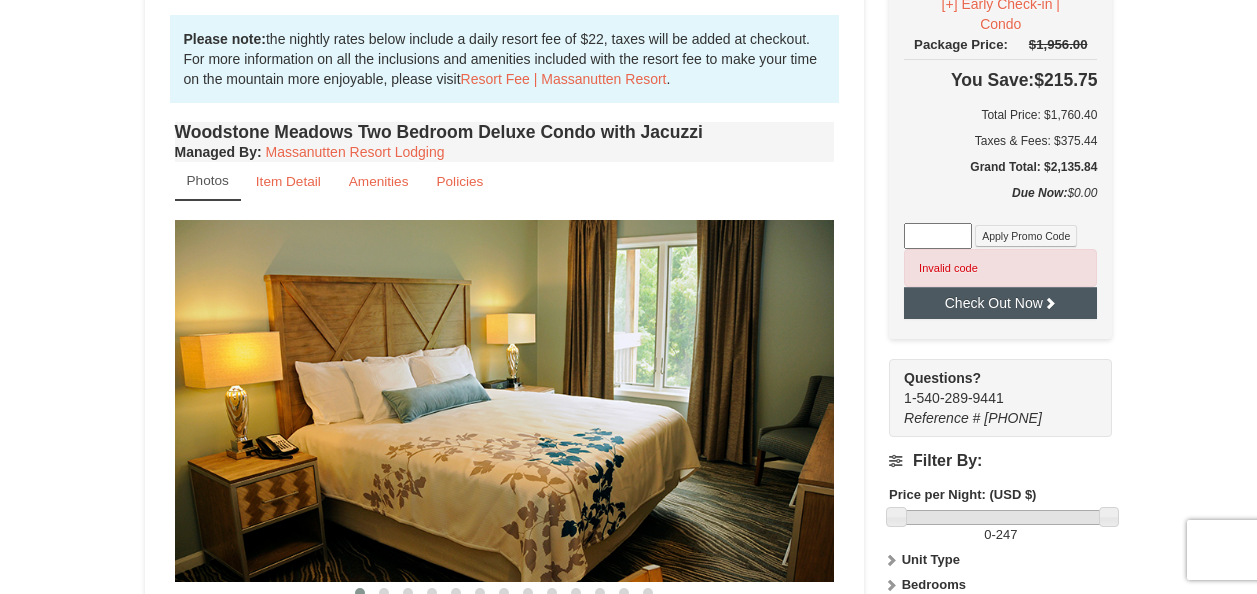 type 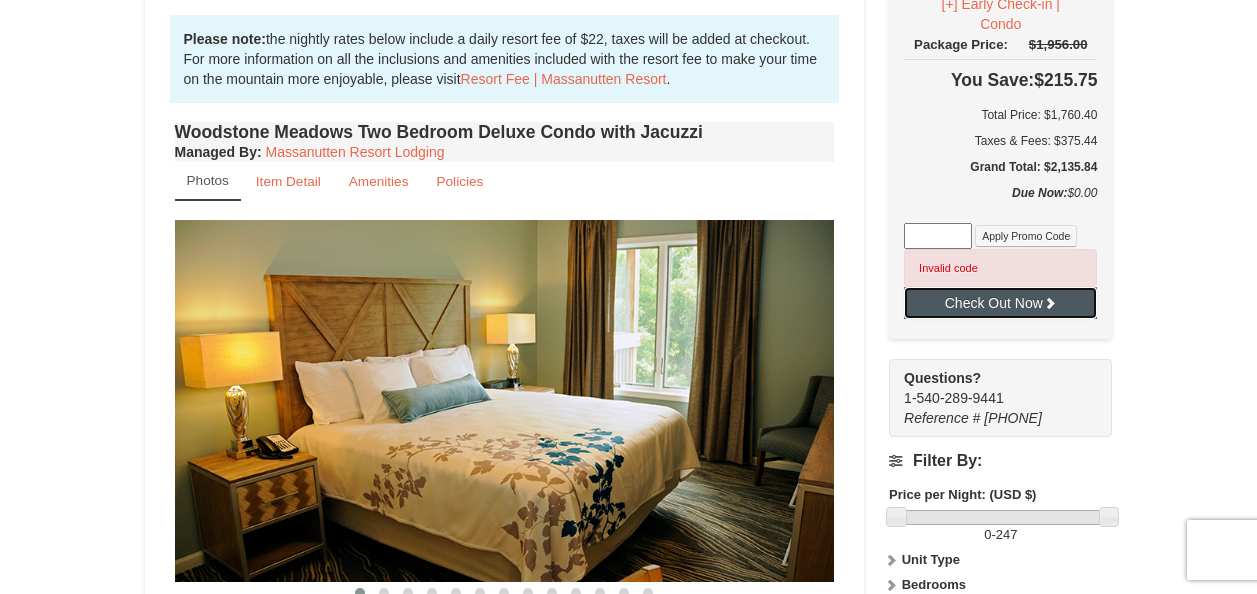 click on "Check Out Now" at bounding box center [1000, 303] 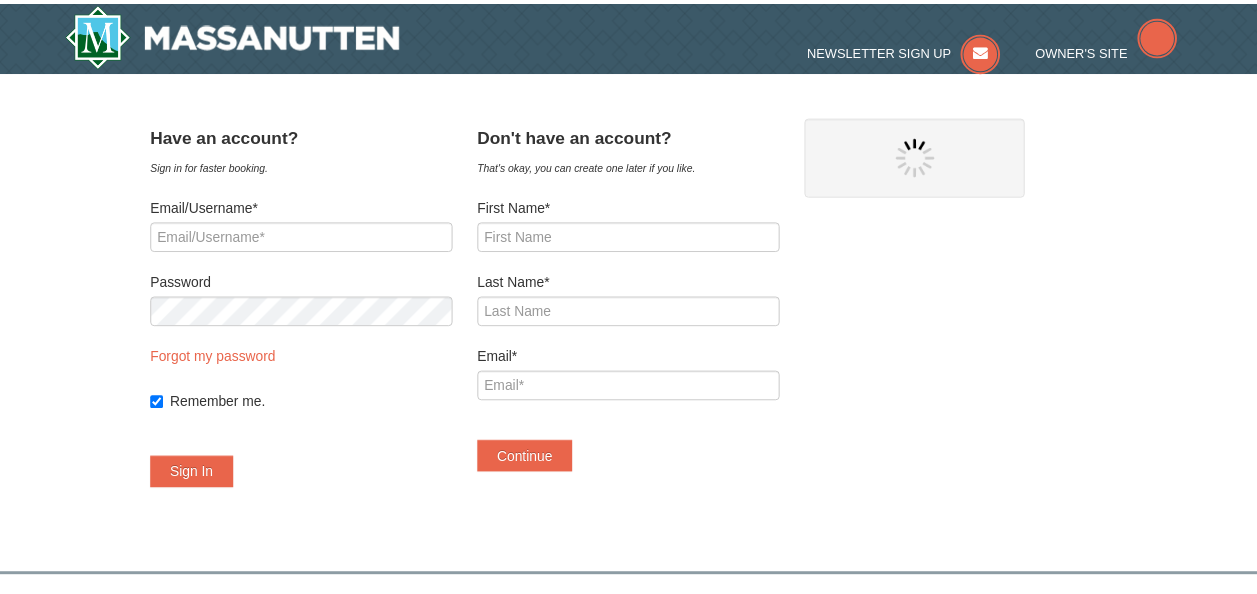 scroll, scrollTop: 0, scrollLeft: 0, axis: both 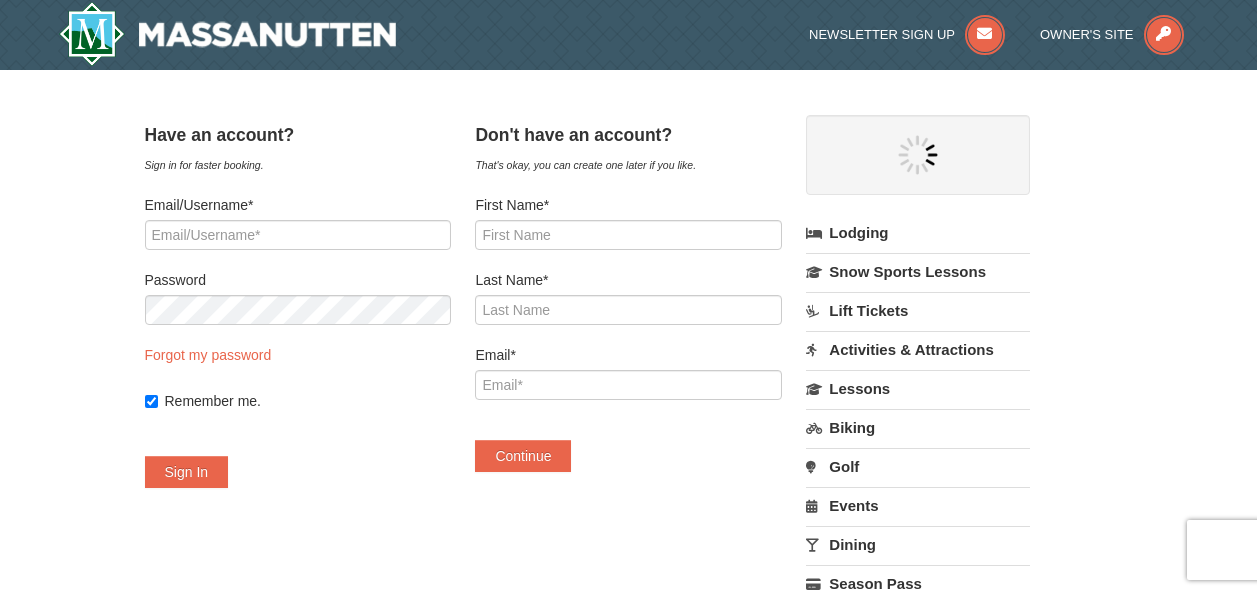 select on "8" 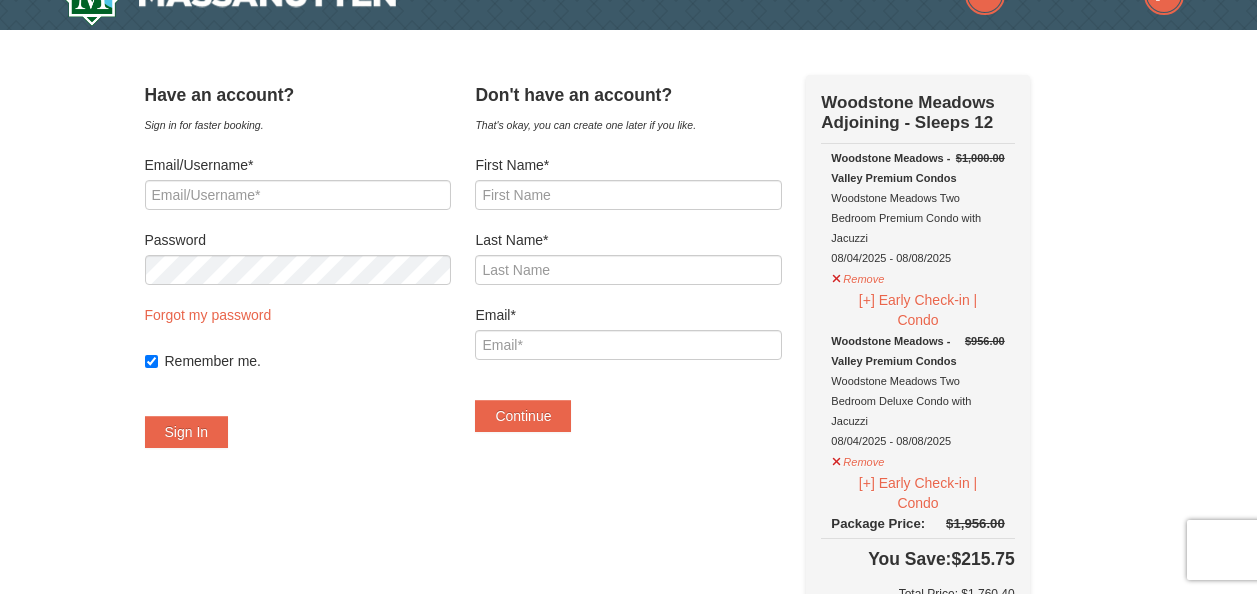 scroll, scrollTop: 226, scrollLeft: 0, axis: vertical 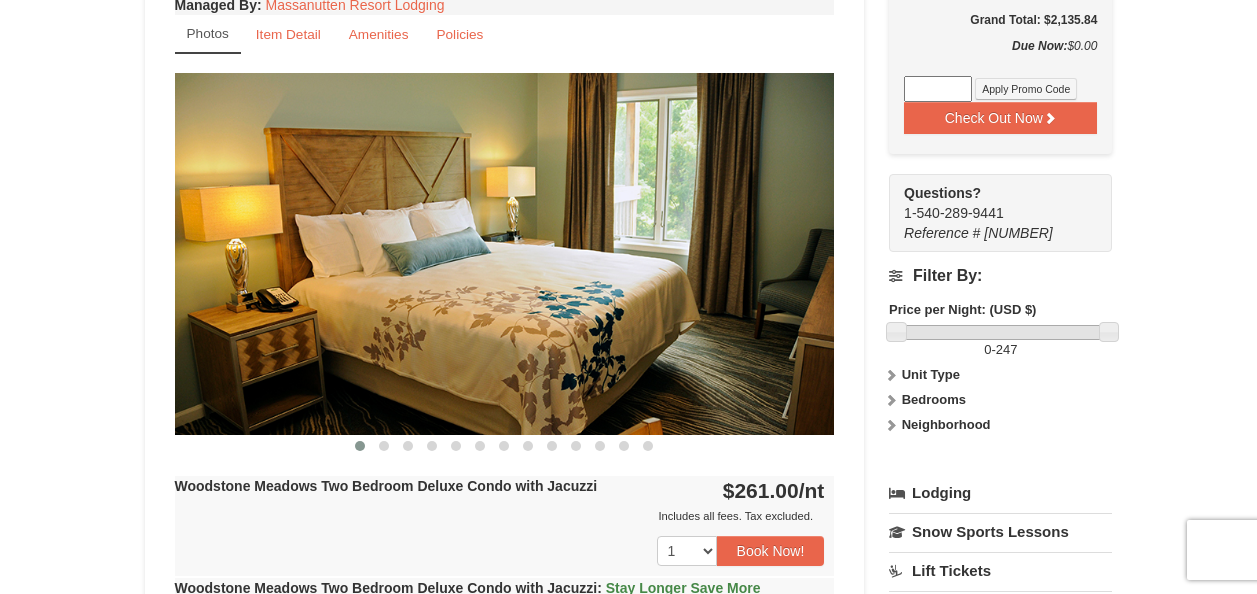 click at bounding box center [505, 253] 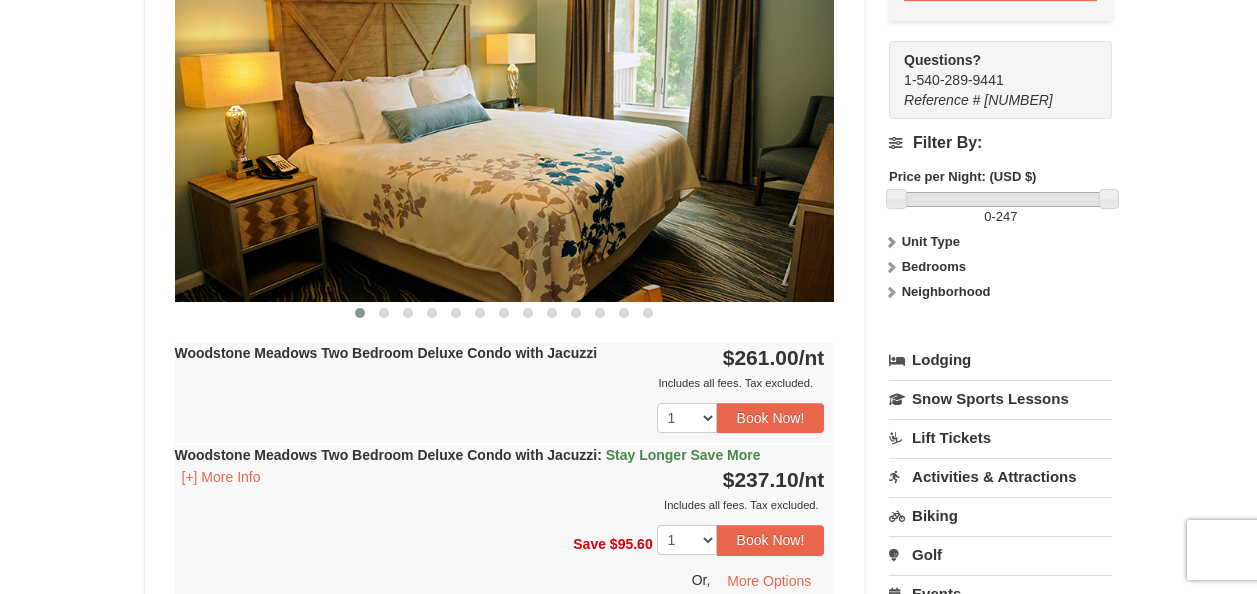 scroll, scrollTop: 932, scrollLeft: 0, axis: vertical 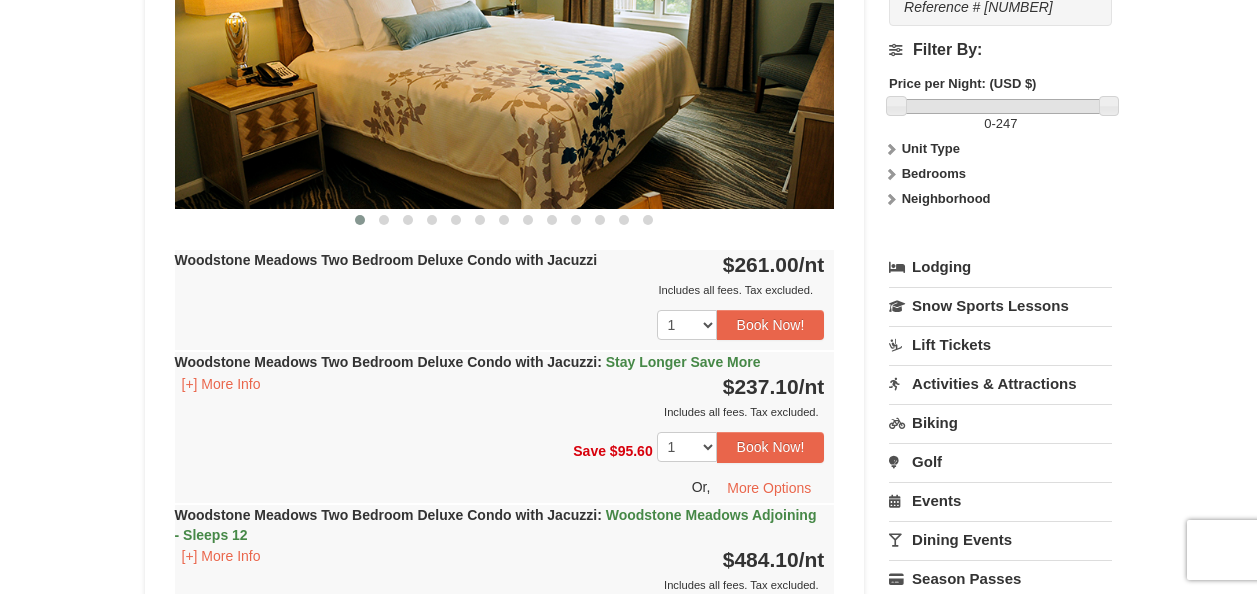 drag, startPoint x: 1268, startPoint y: 588, endPoint x: 1235, endPoint y: 593, distance: 33.37664 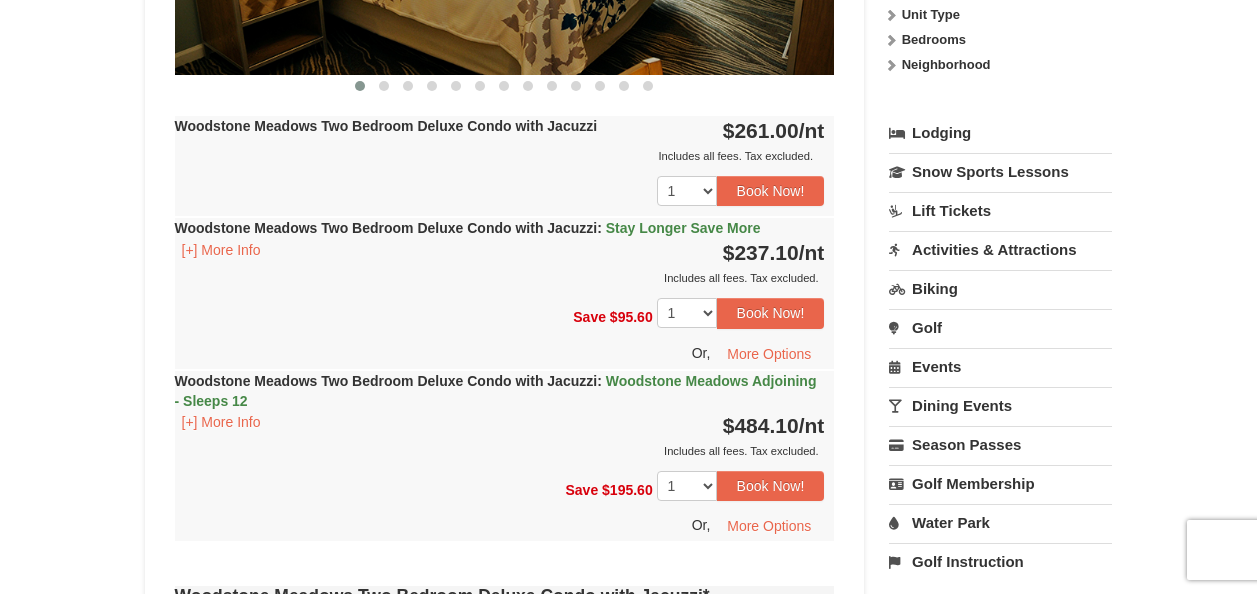 scroll, scrollTop: 1145, scrollLeft: 0, axis: vertical 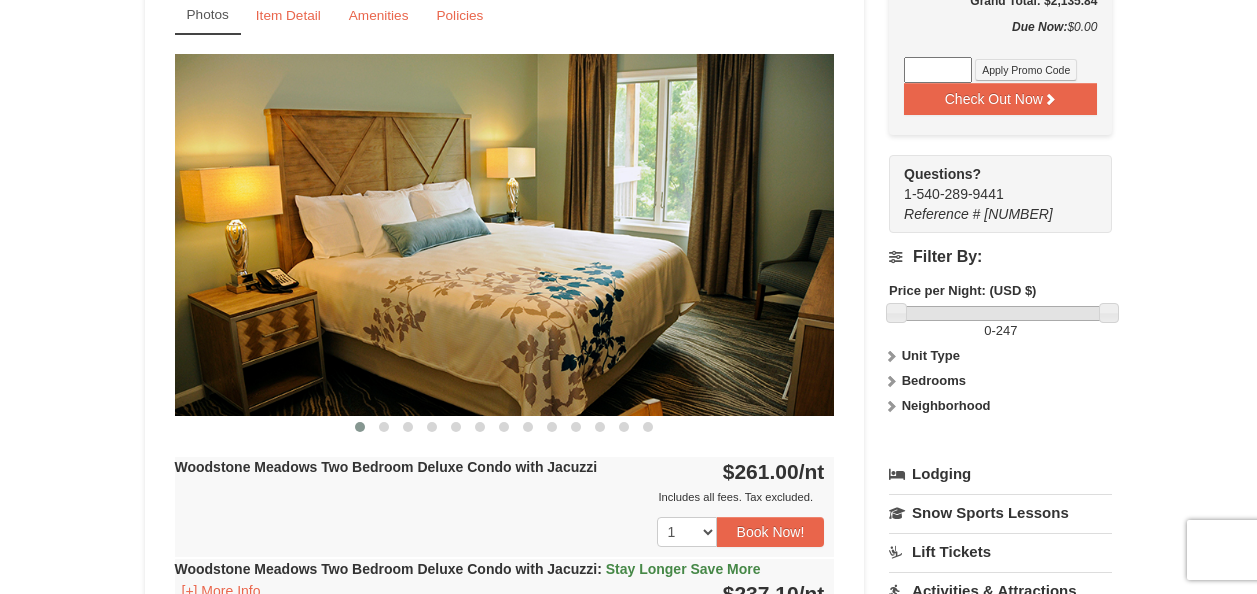 drag, startPoint x: 1266, startPoint y: 9, endPoint x: 881, endPoint y: 23, distance: 385.25446 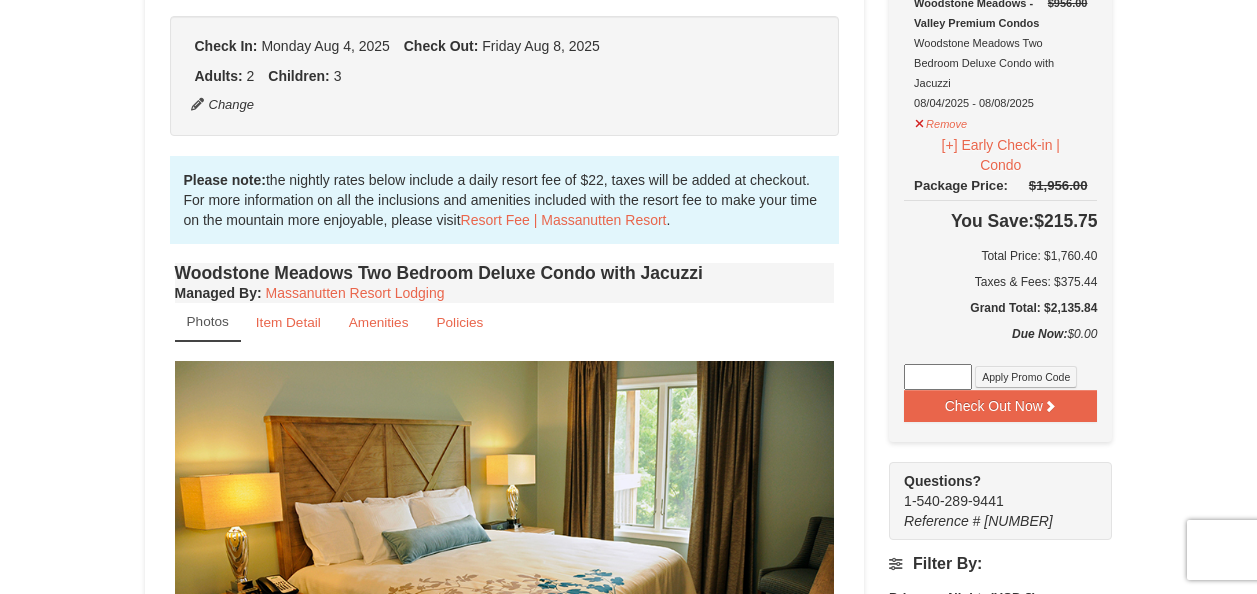 scroll, scrollTop: 418, scrollLeft: 0, axis: vertical 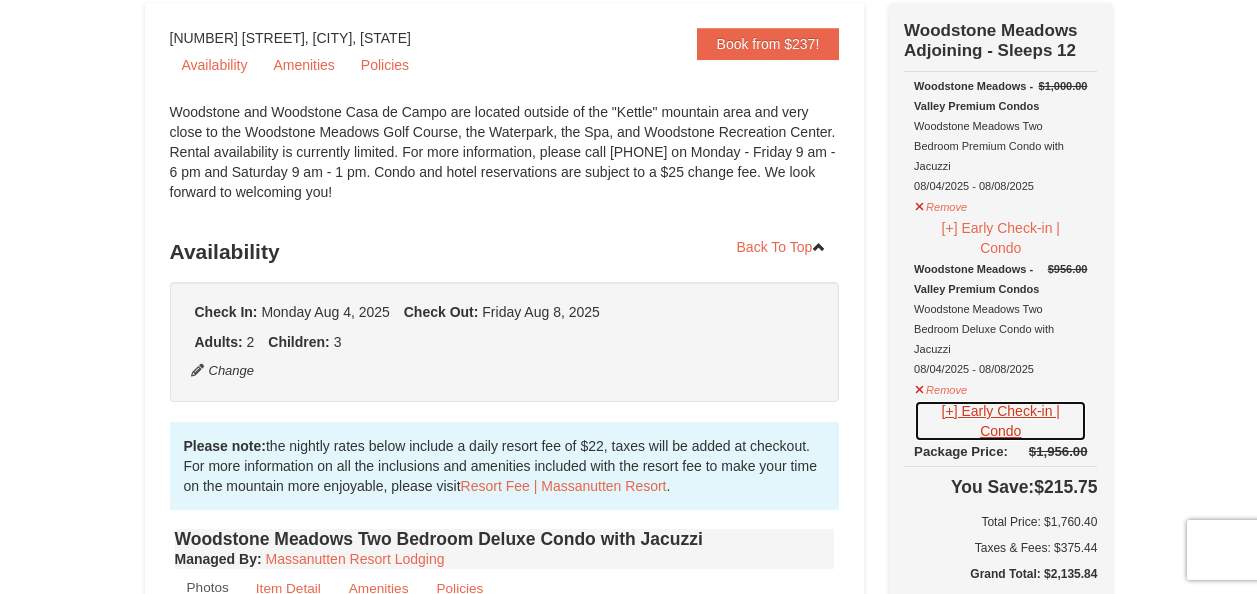 click on "[+] Early Check-in | Condo" at bounding box center [1000, 238] 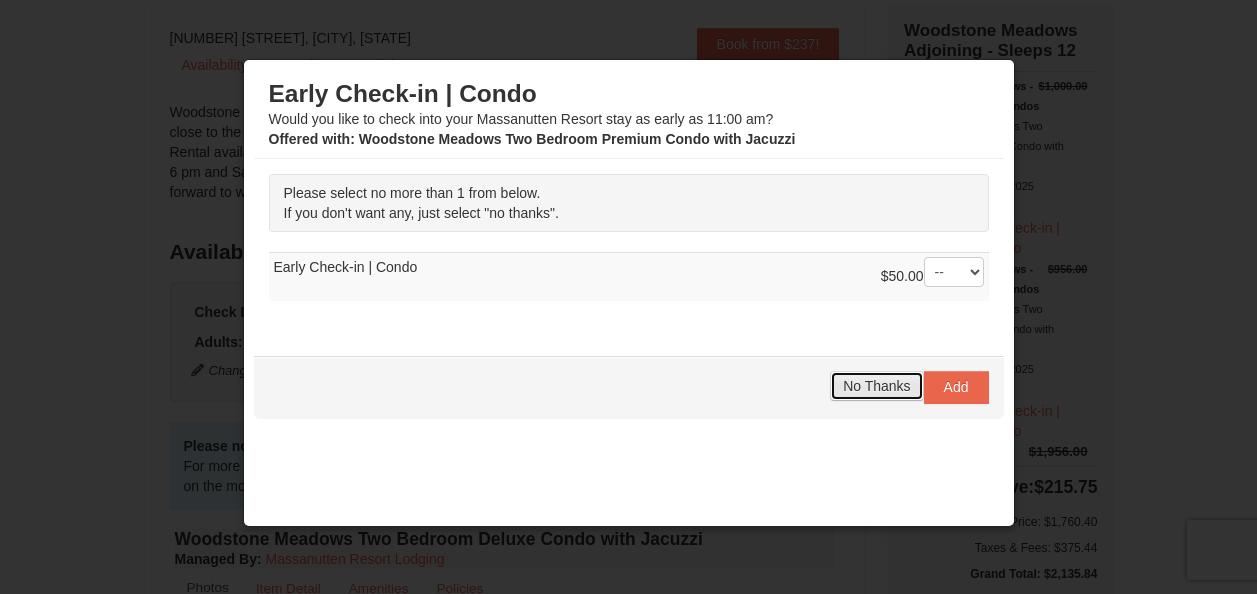 click on "No Thanks" at bounding box center (876, 386) 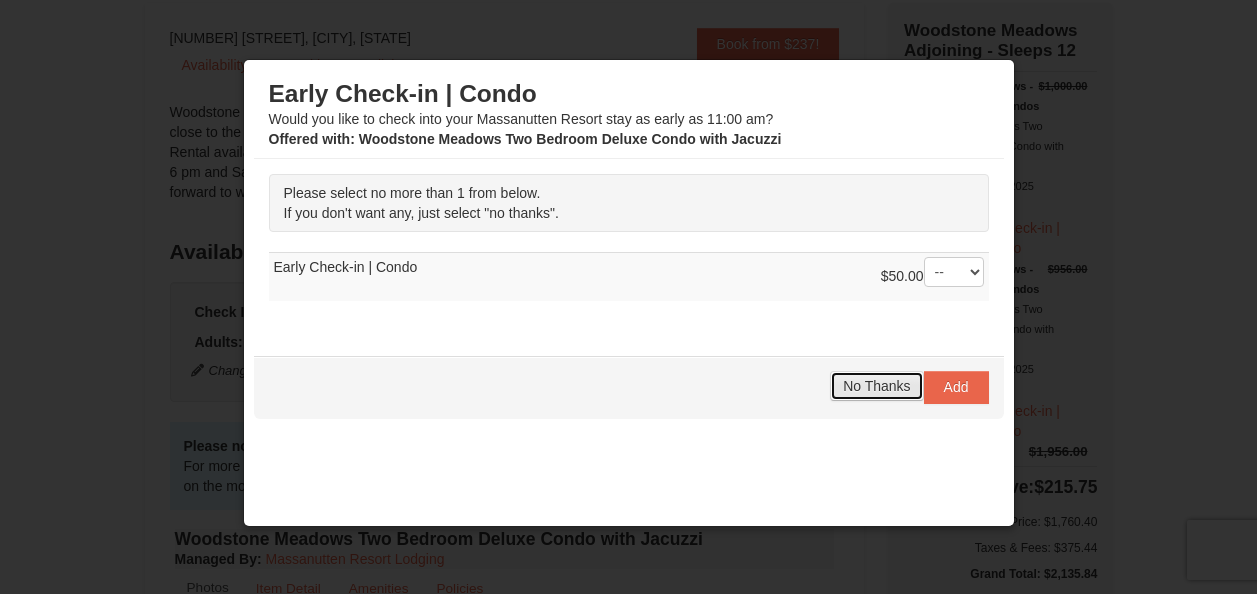 click on "No Thanks" at bounding box center (876, 386) 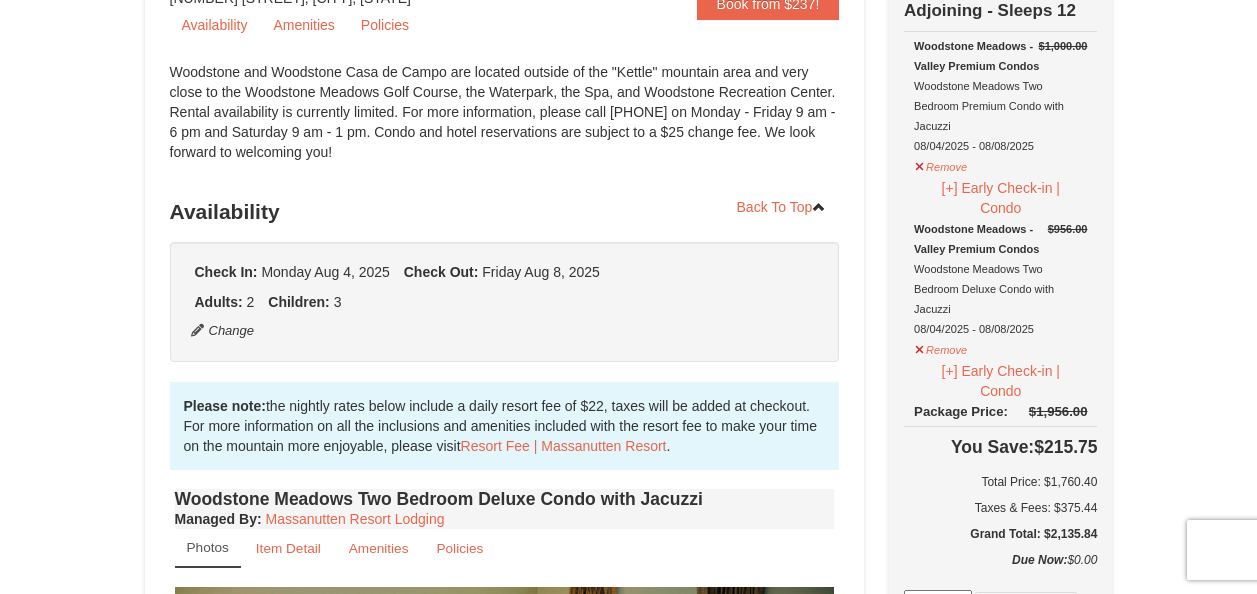 scroll, scrollTop: 392, scrollLeft: 0, axis: vertical 